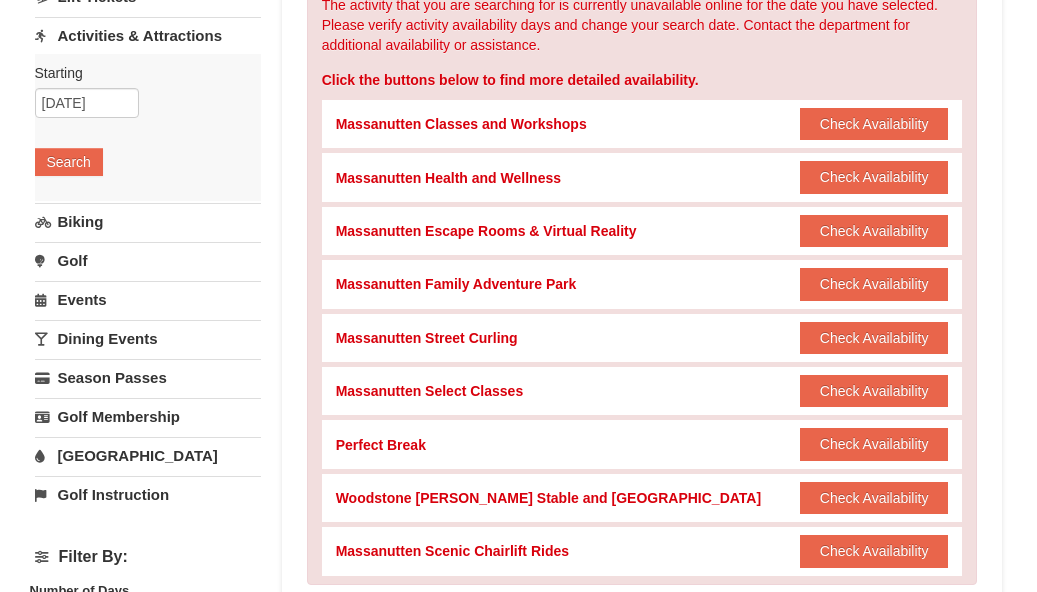 scroll, scrollTop: 204, scrollLeft: 0, axis: vertical 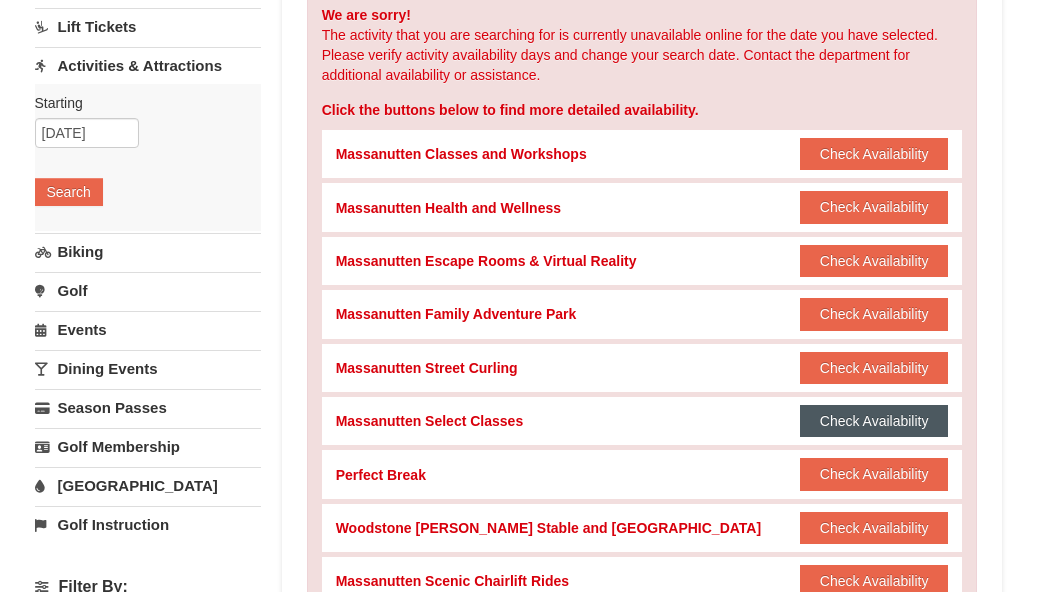 click on "Check Availability" at bounding box center [874, 421] 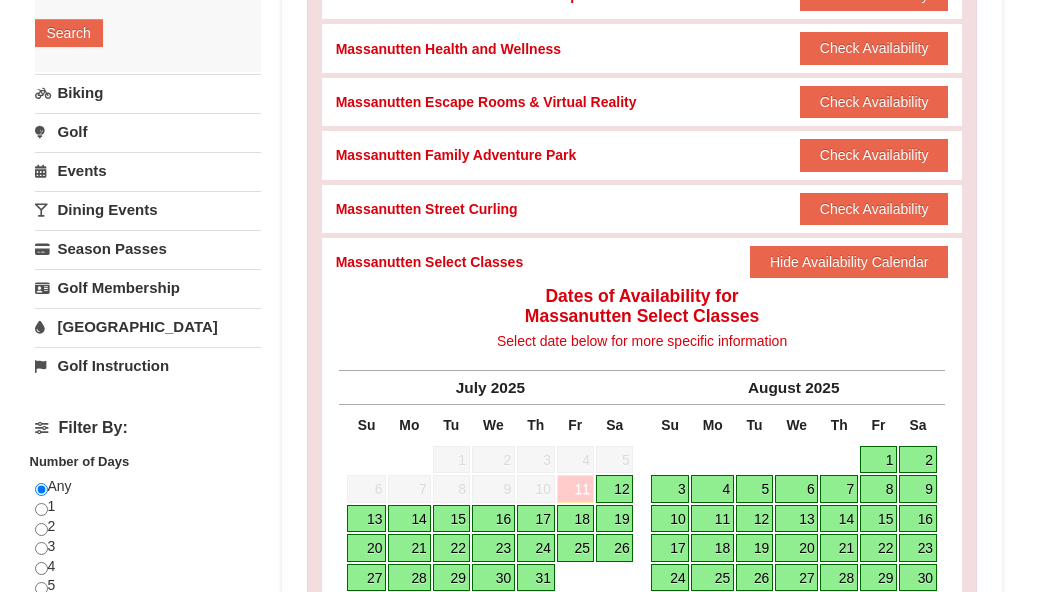 scroll, scrollTop: 408, scrollLeft: 0, axis: vertical 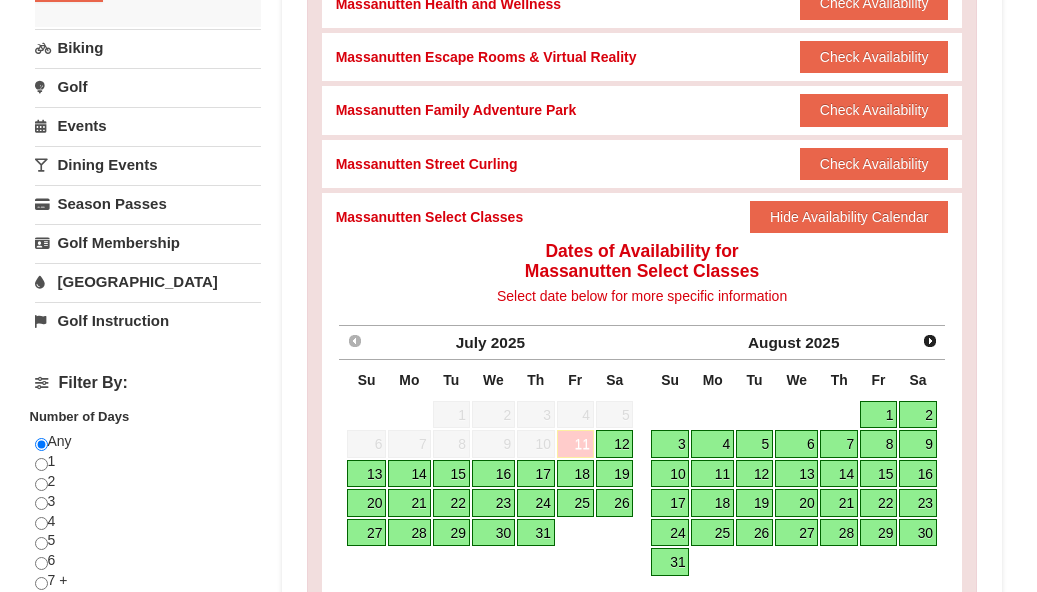 click on "17" at bounding box center (536, 474) 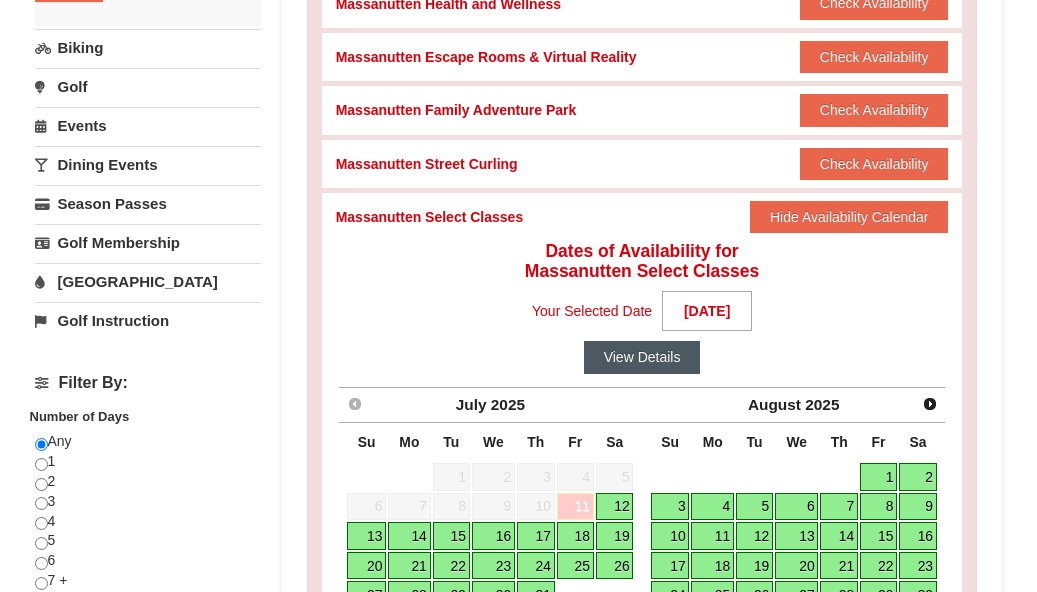 click on "View Details" at bounding box center (642, 357) 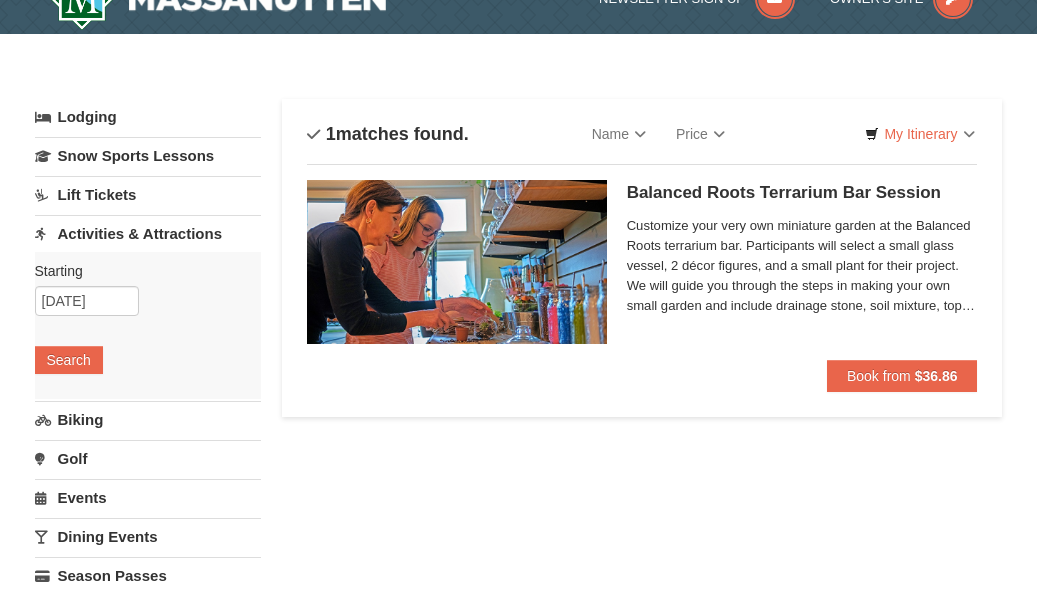 scroll, scrollTop: 0, scrollLeft: 0, axis: both 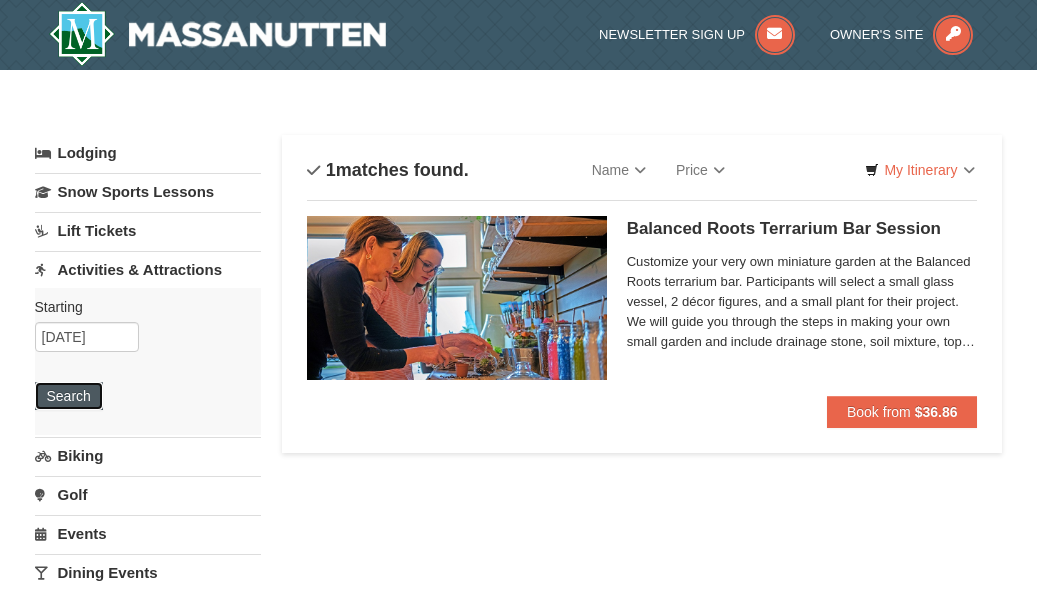 click on "Search" at bounding box center [69, 396] 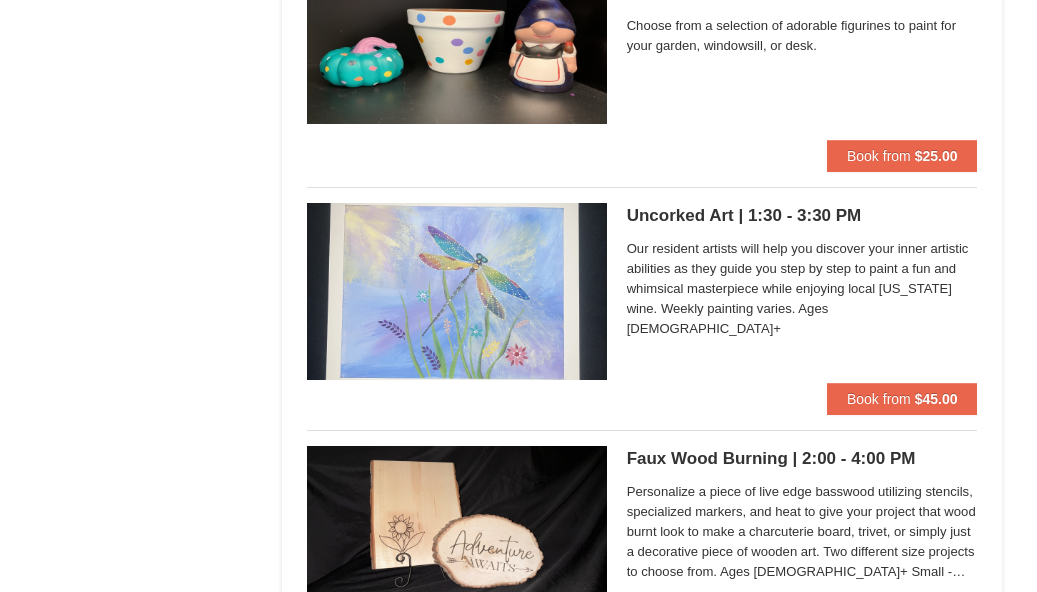 scroll, scrollTop: 6630, scrollLeft: 0, axis: vertical 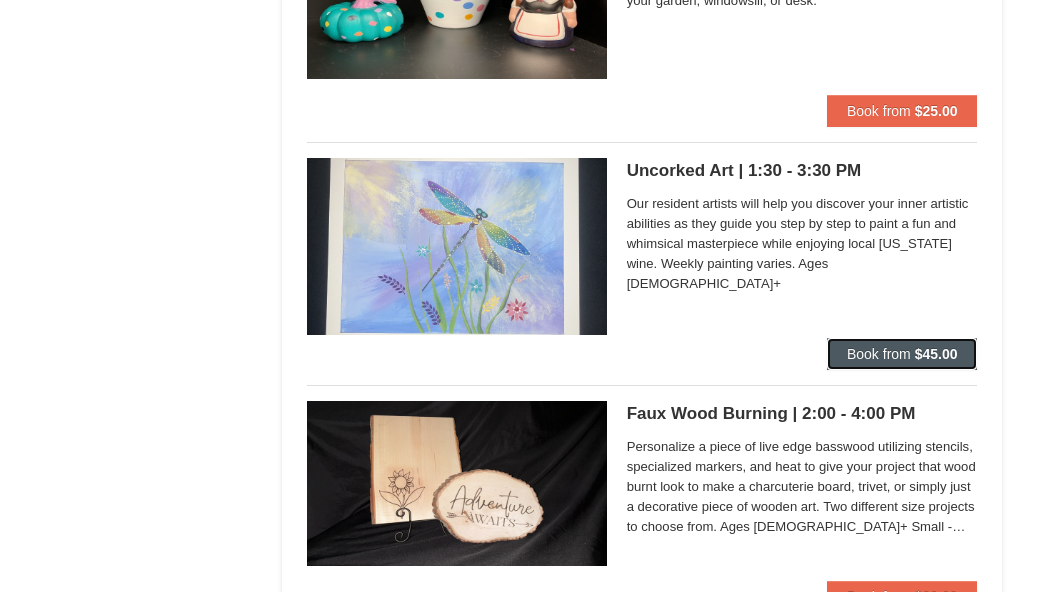 click on "Book from" at bounding box center (879, 354) 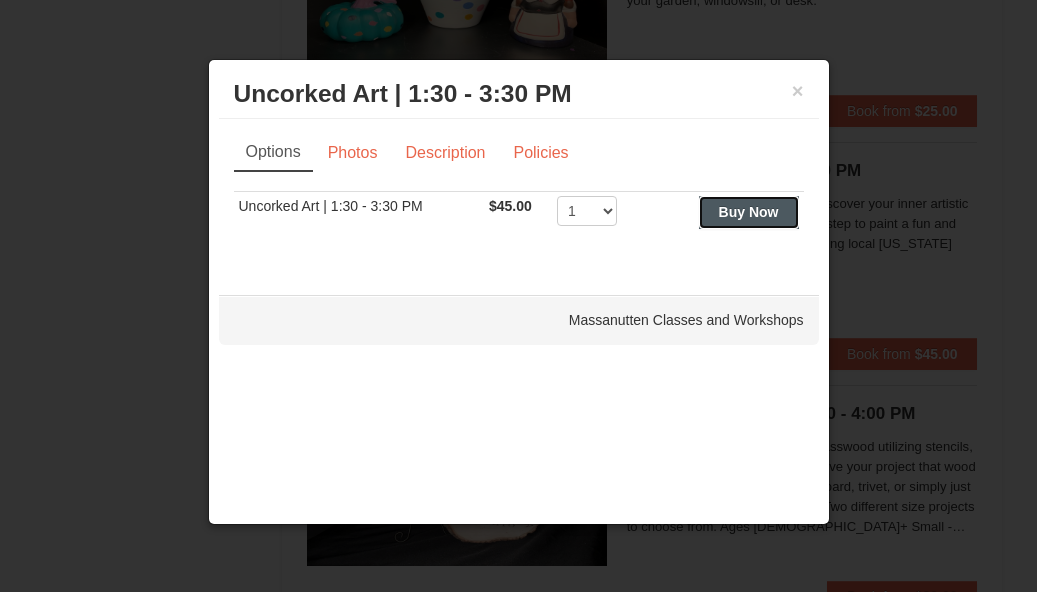 click on "Buy Now" at bounding box center (749, 212) 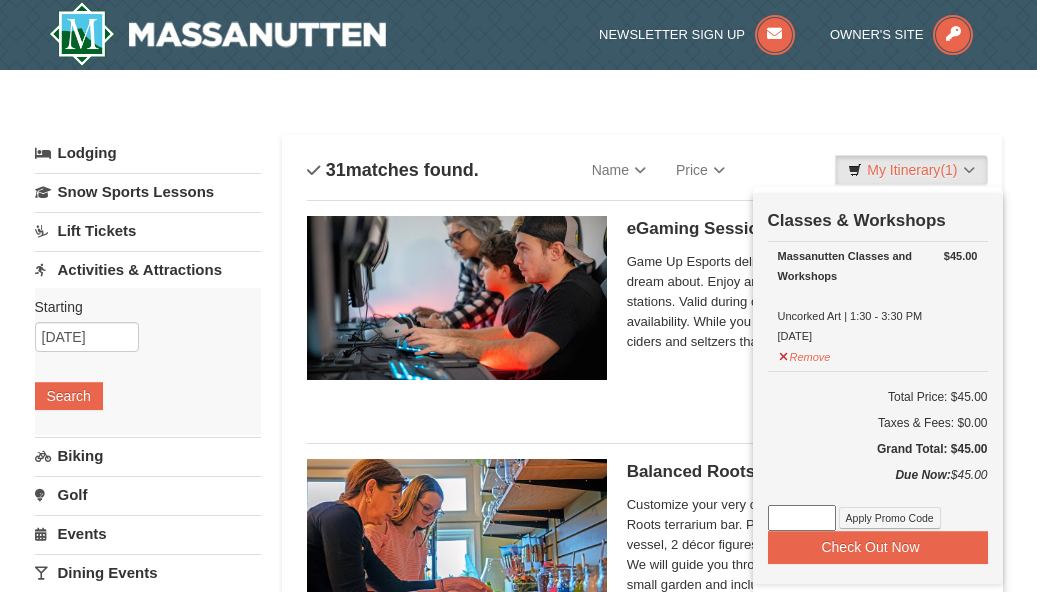 scroll, scrollTop: 6, scrollLeft: 0, axis: vertical 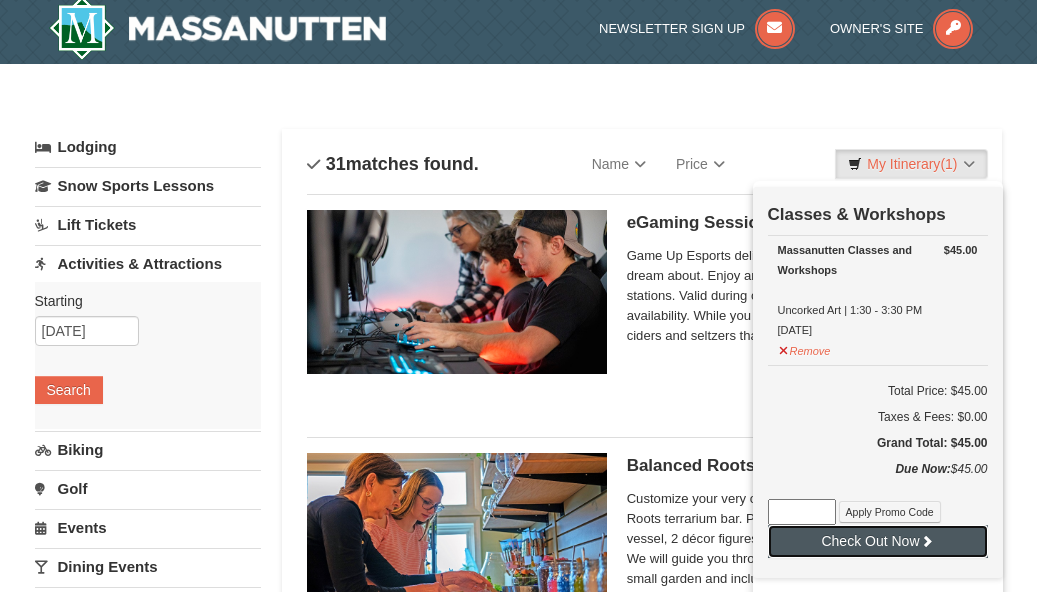 click on "Check Out Now" at bounding box center (878, 541) 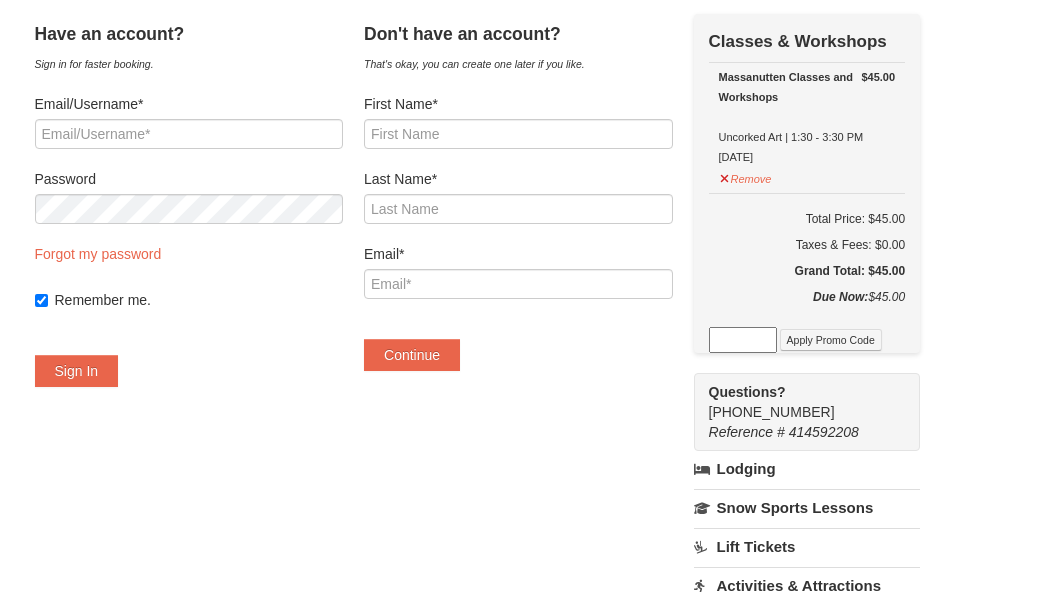 scroll, scrollTop: 0, scrollLeft: 0, axis: both 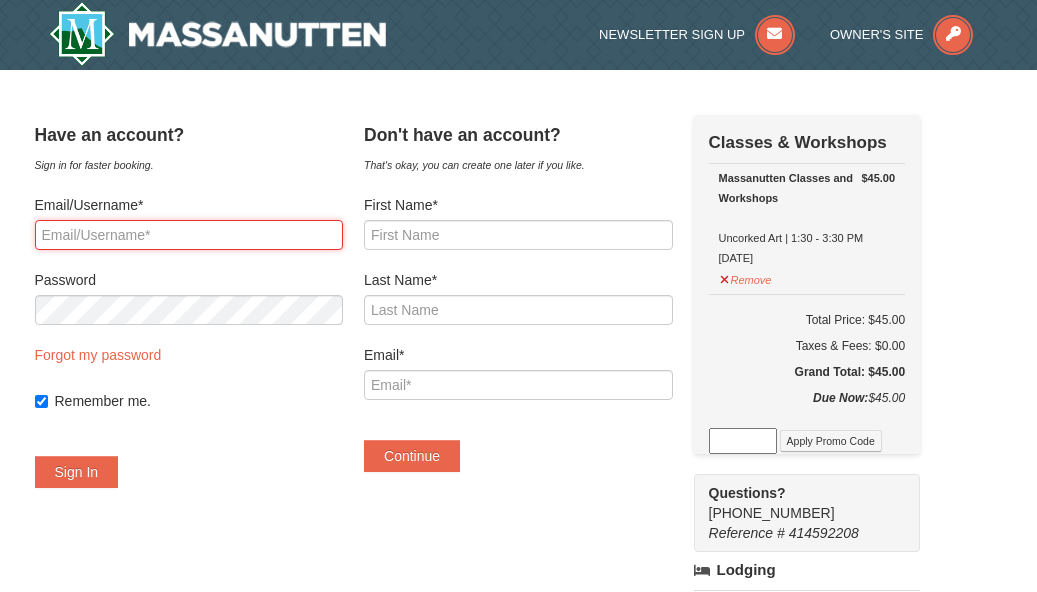 click on "Email/Username*" at bounding box center [189, 235] 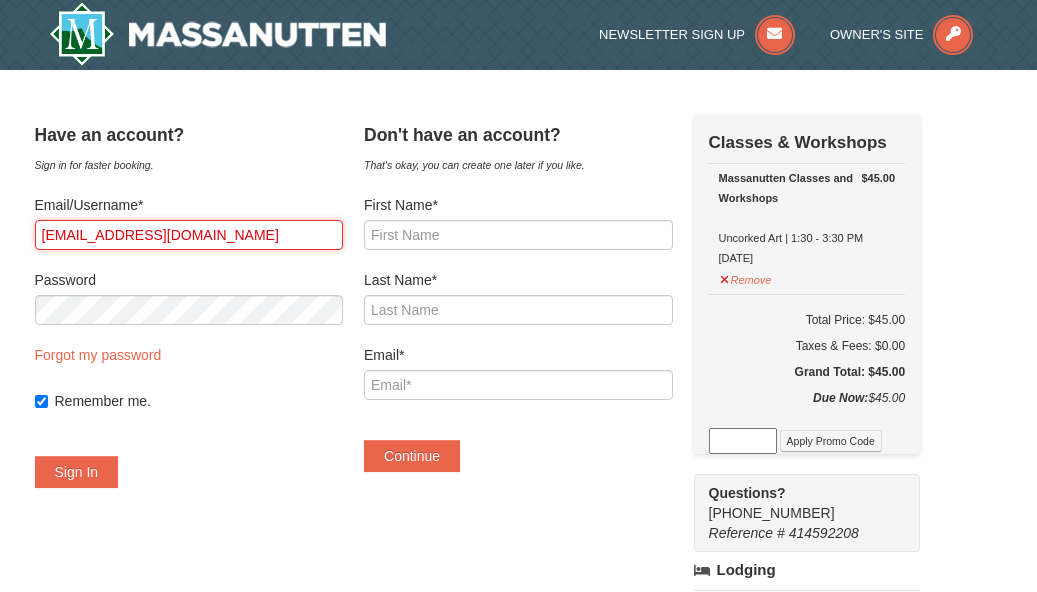 type on "debiguyton@yahoo.com" 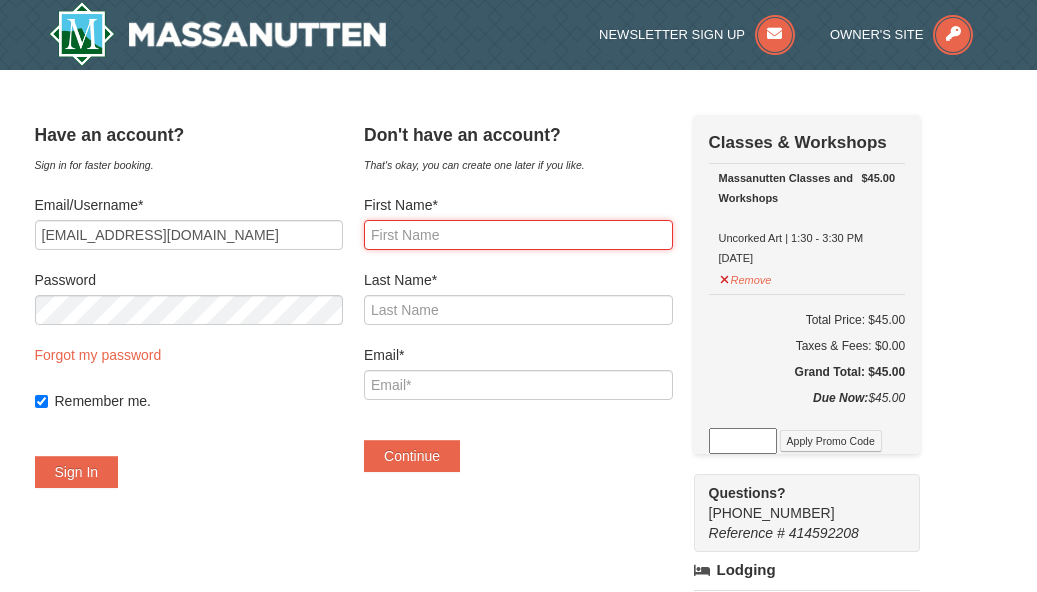 click on "First Name*" at bounding box center [518, 235] 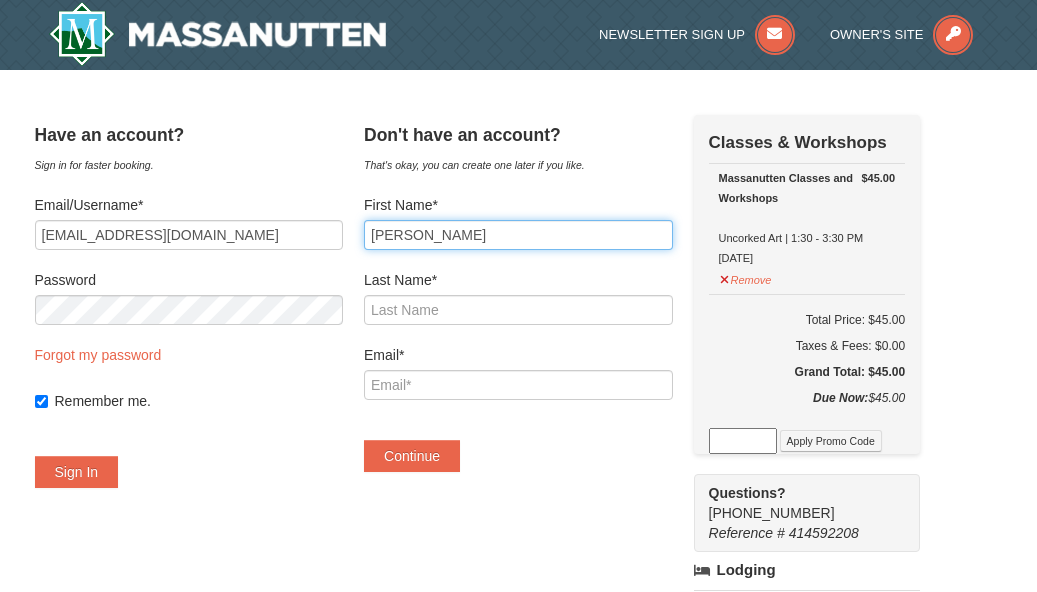 type on "Deborah" 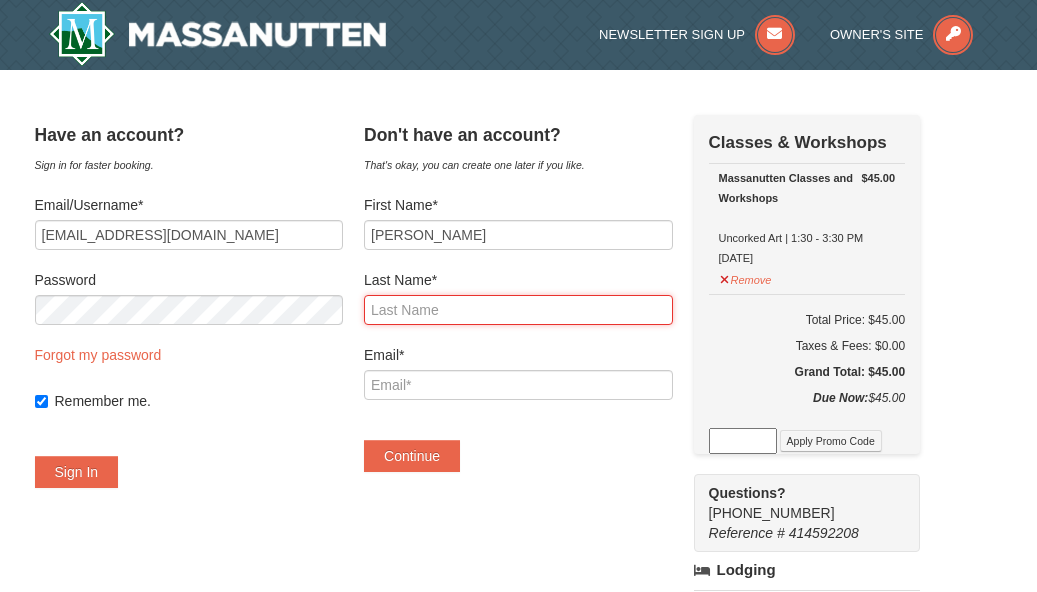 click on "Last Name*" at bounding box center (518, 310) 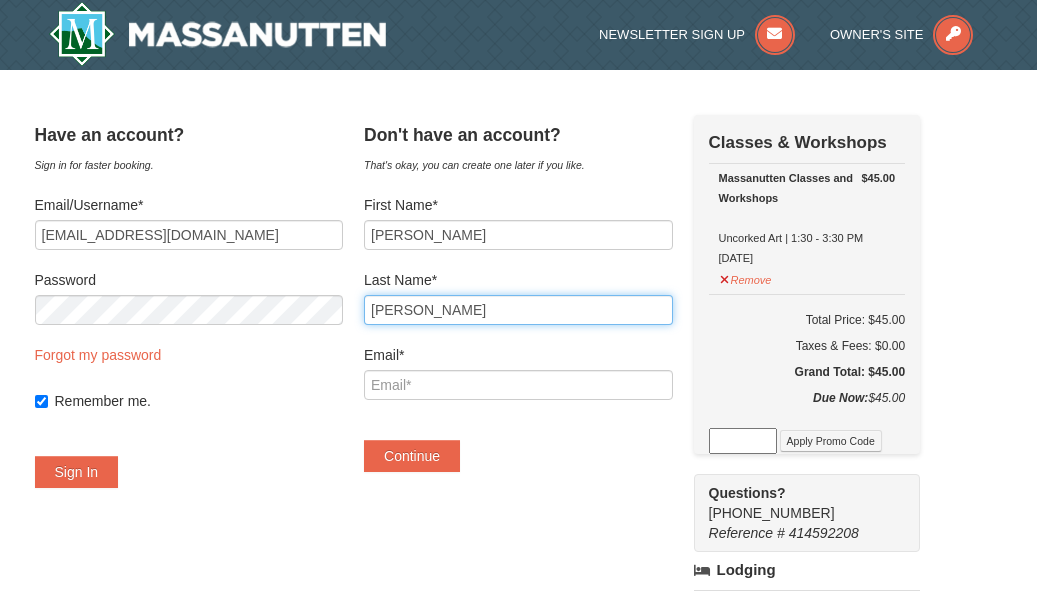 type on "Guyton" 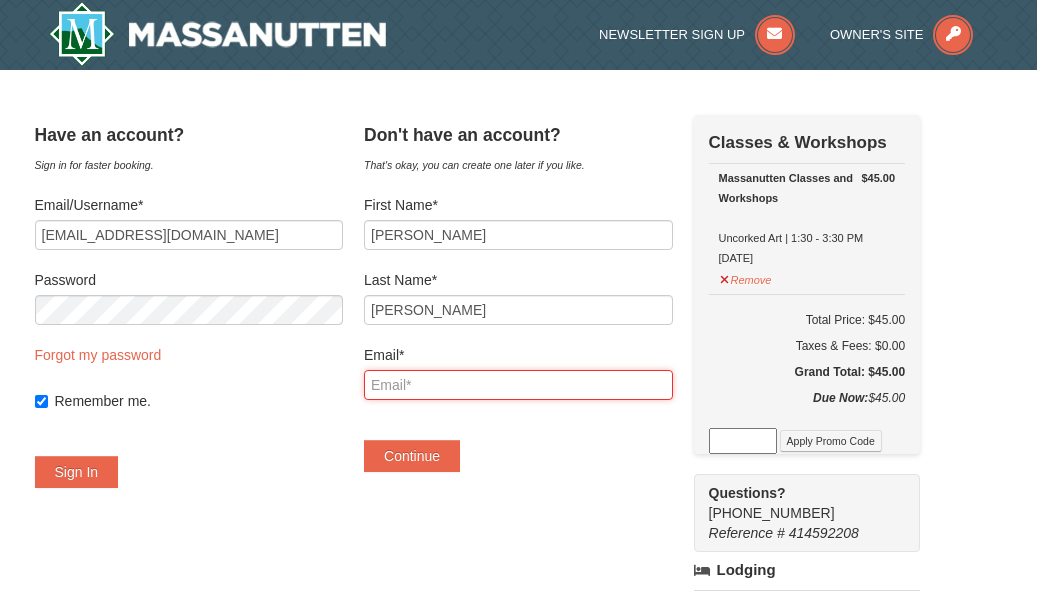 click on "Email*" at bounding box center [518, 385] 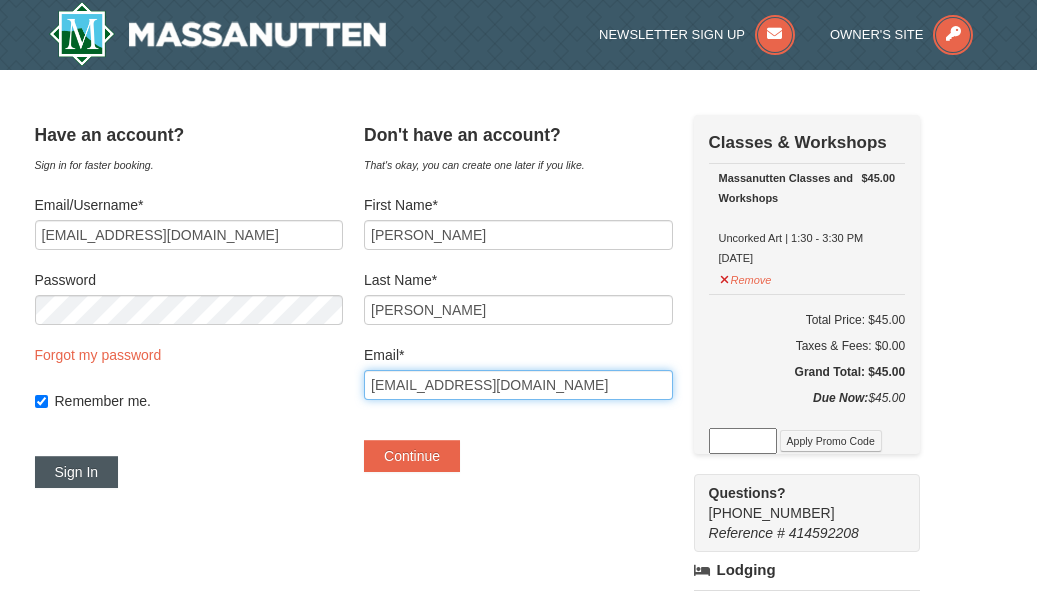 type on "debiguyton@yahoo.com" 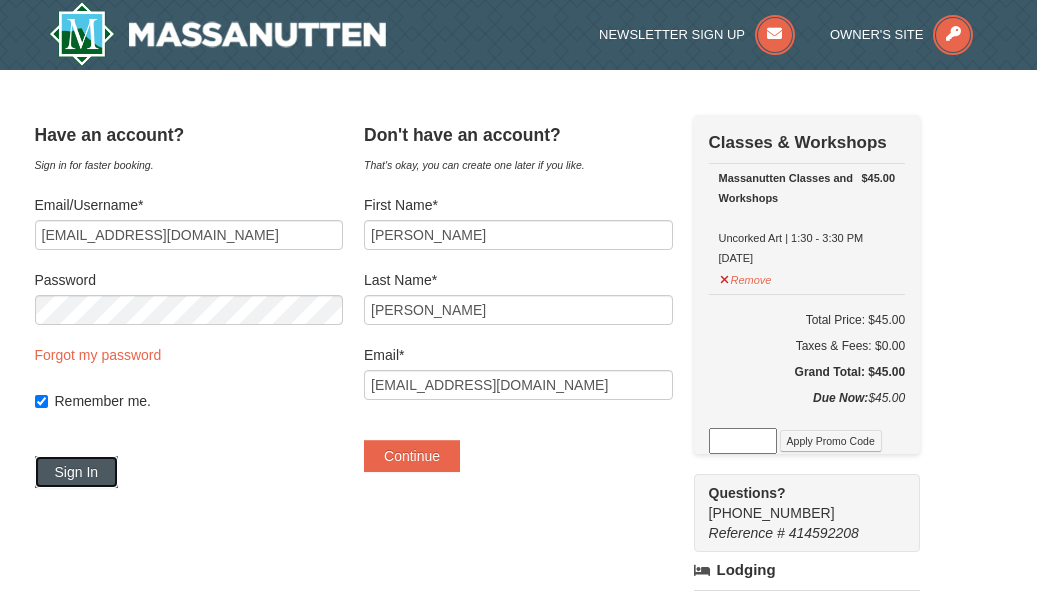 click on "Sign In" at bounding box center (77, 472) 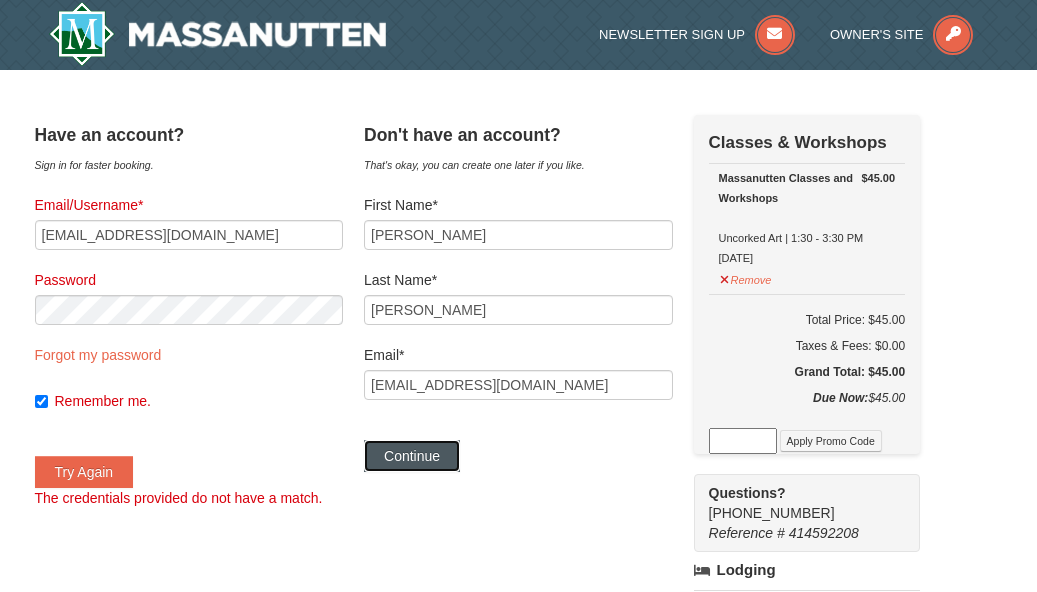 click on "Continue" at bounding box center (412, 456) 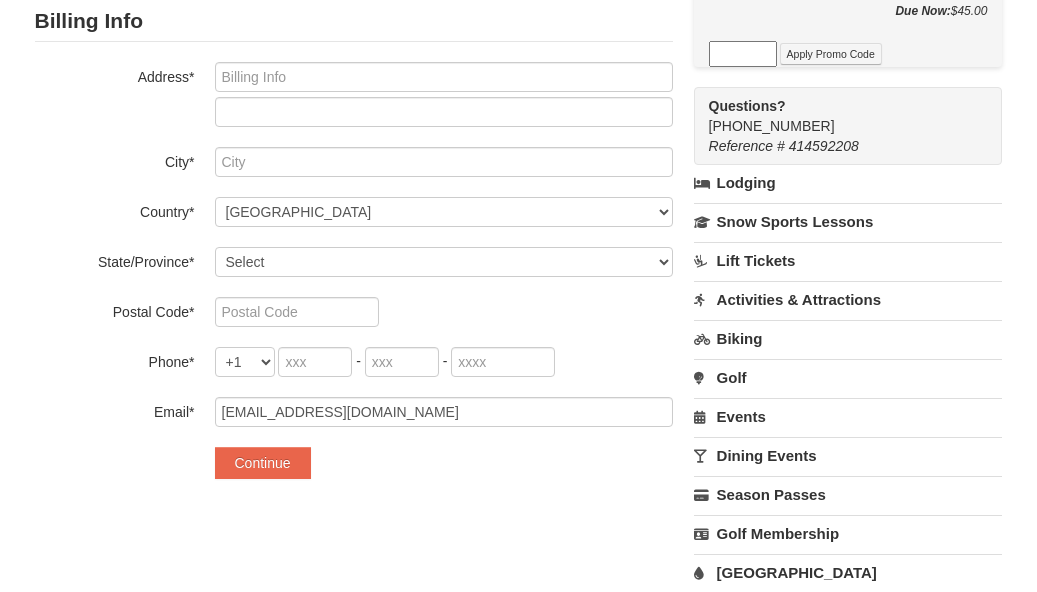 scroll, scrollTop: 102, scrollLeft: 0, axis: vertical 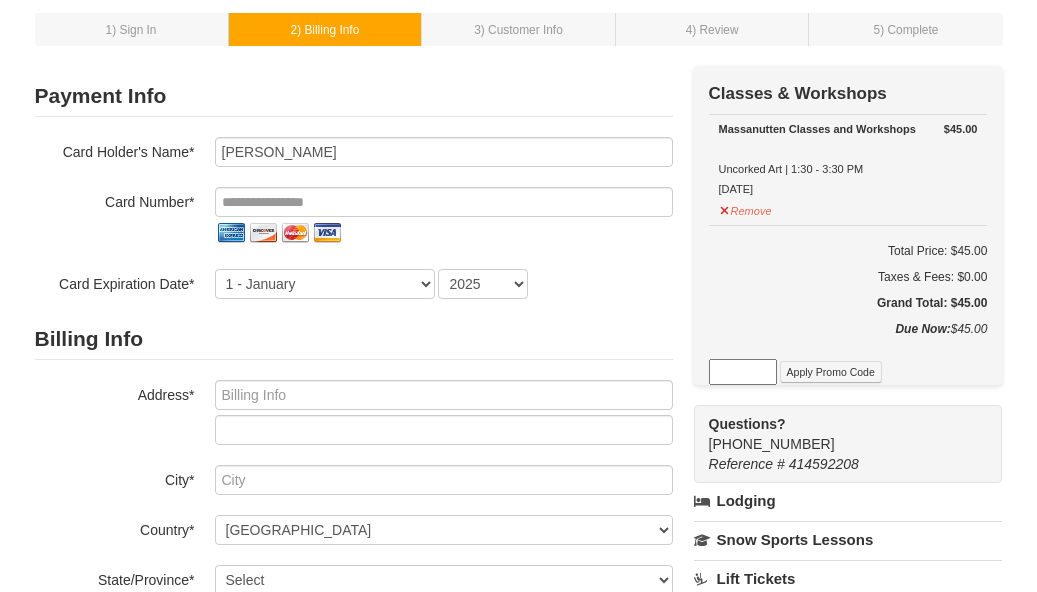 click at bounding box center [327, 233] 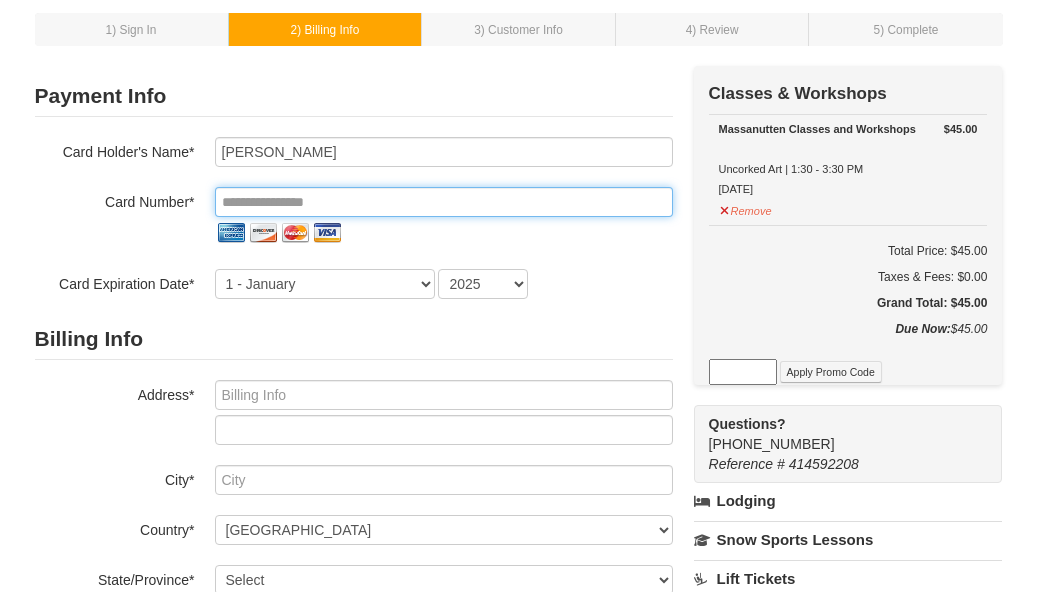 click at bounding box center [444, 202] 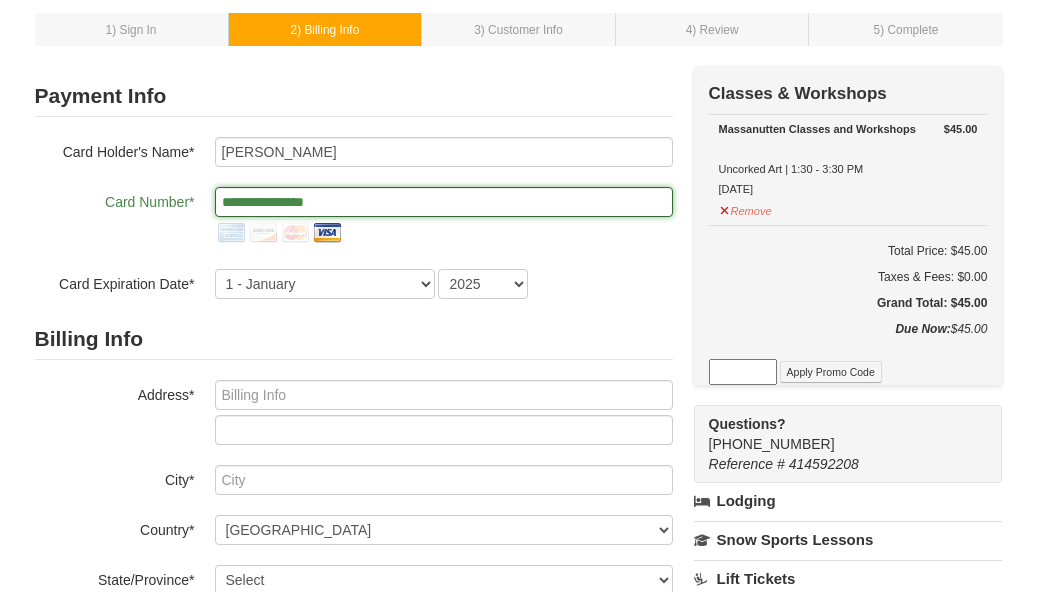 type on "**********" 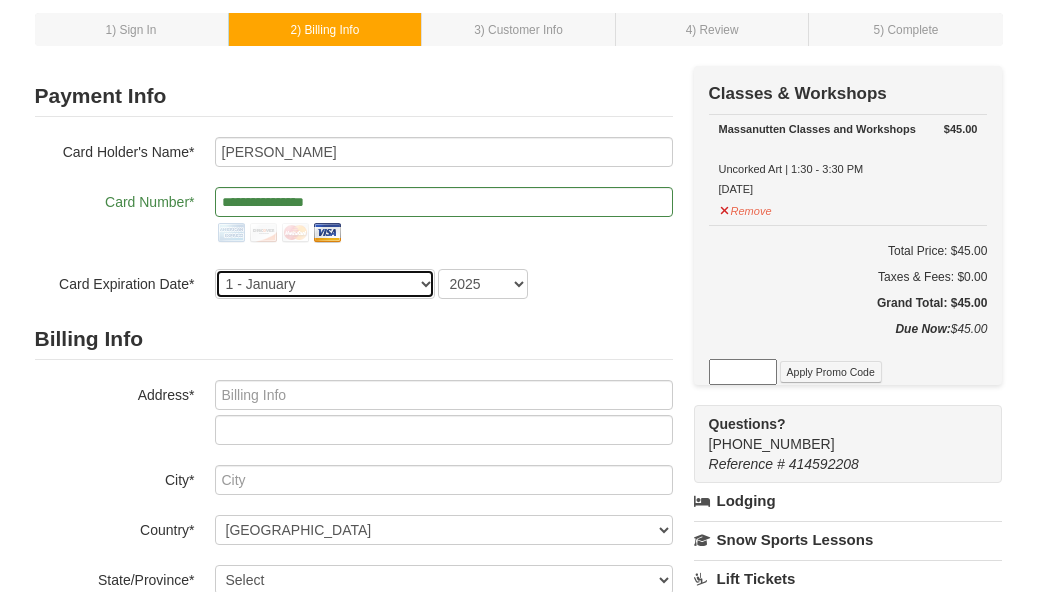 click on "1 - [DATE] - [DATE] - [DATE] - [DATE] - [DATE] - [DATE] - [DATE] - [DATE] - [DATE] - [DATE] - [DATE] - December" at bounding box center (325, 284) 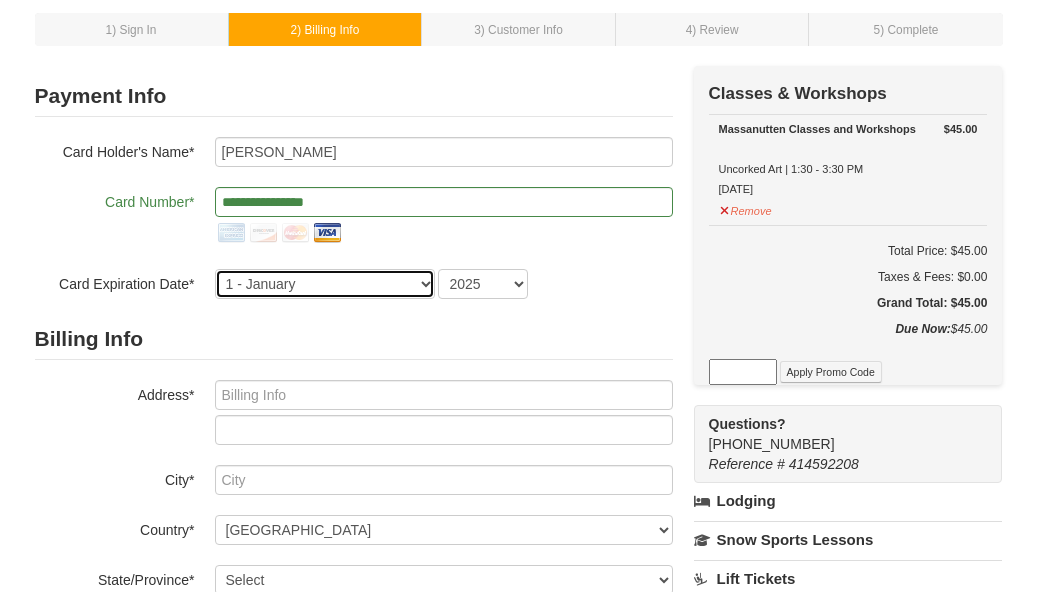 select on "3" 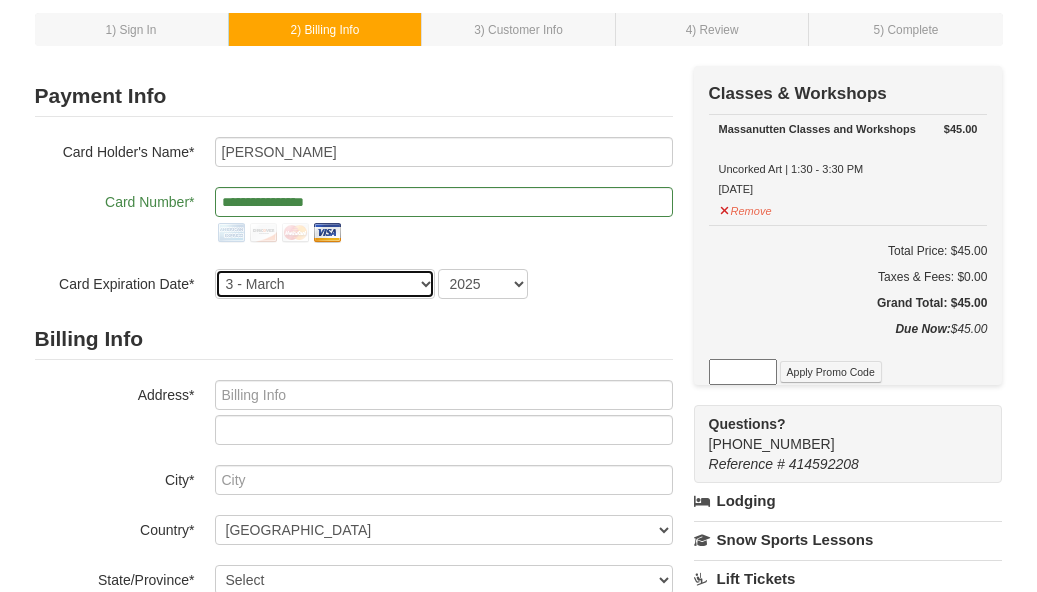 click on "3 - March" at bounding box center (0, 0) 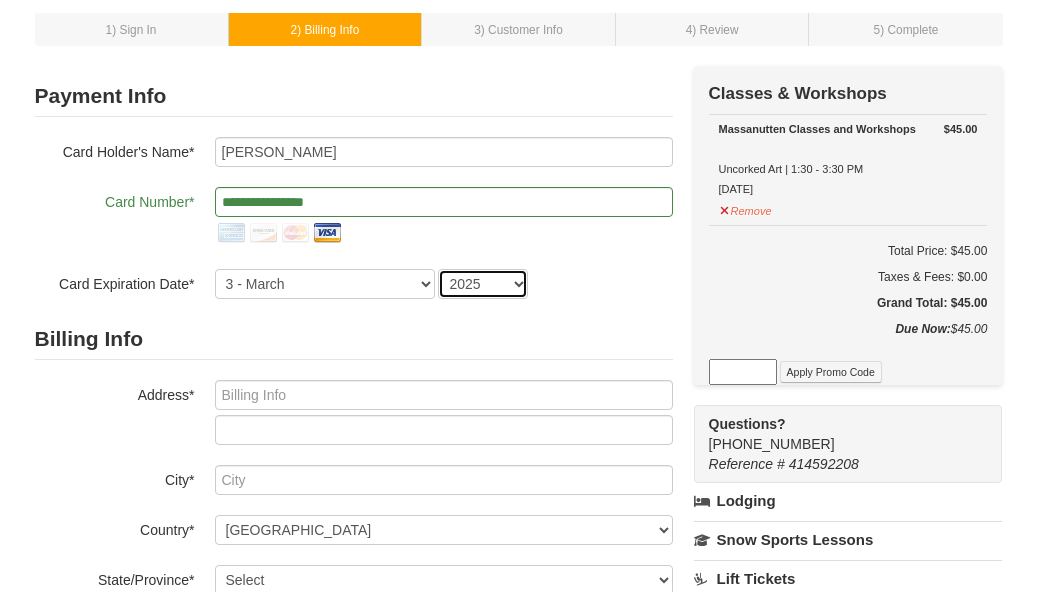 click on "2025 2026 2027 2028 2029 2030 2031 2032 2033 2034" at bounding box center (483, 284) 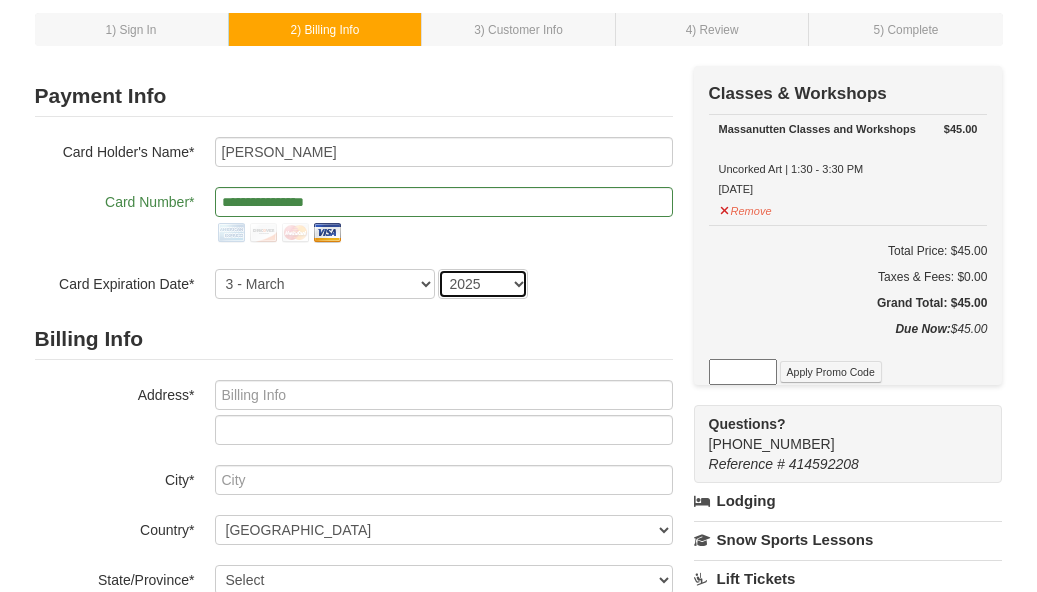select on "2029" 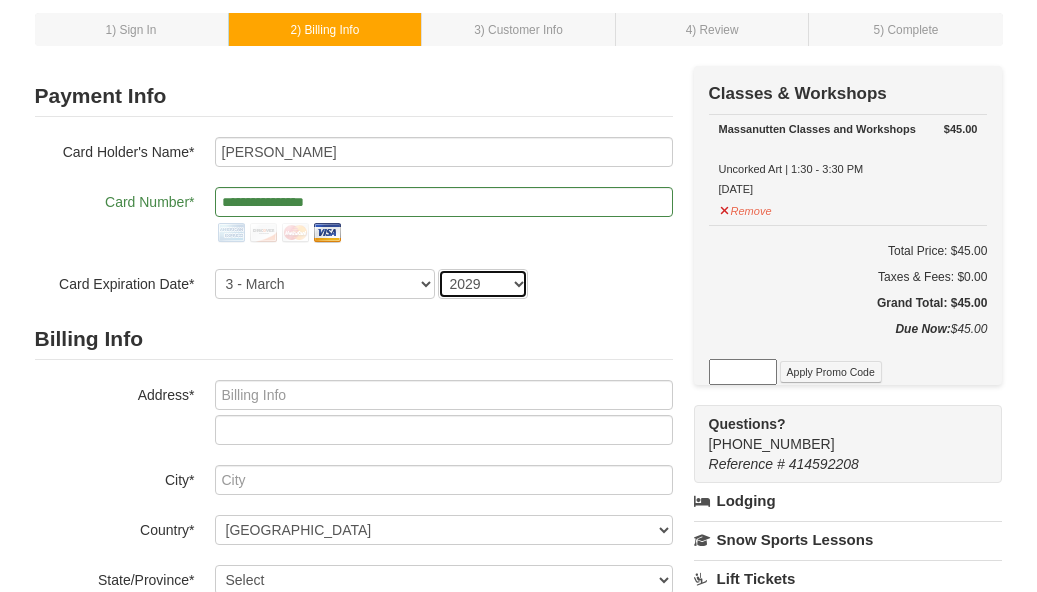 click on "2029" at bounding box center (0, 0) 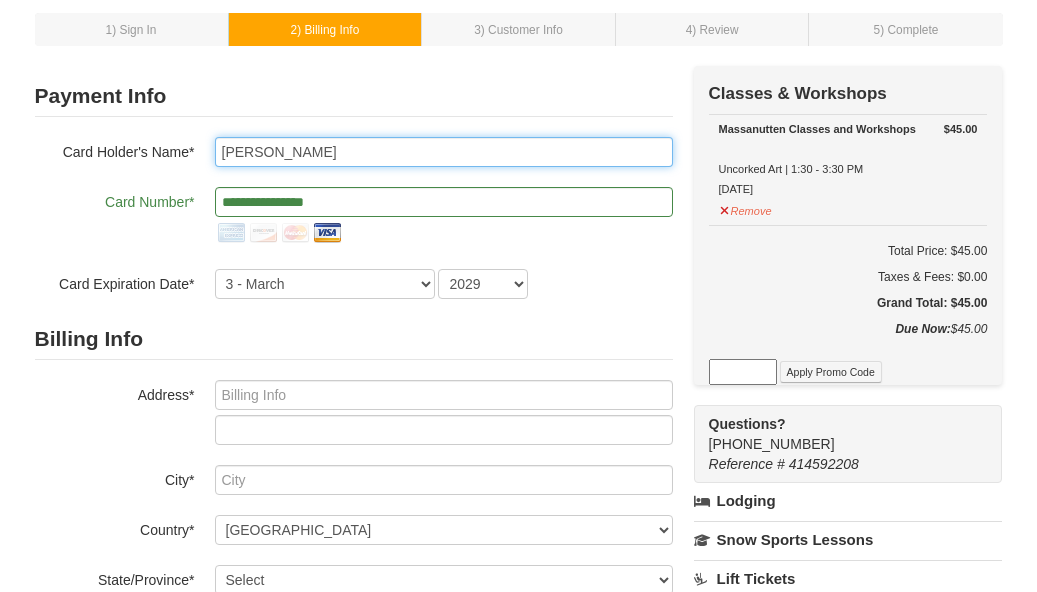 click on "[PERSON_NAME]" at bounding box center (444, 152) 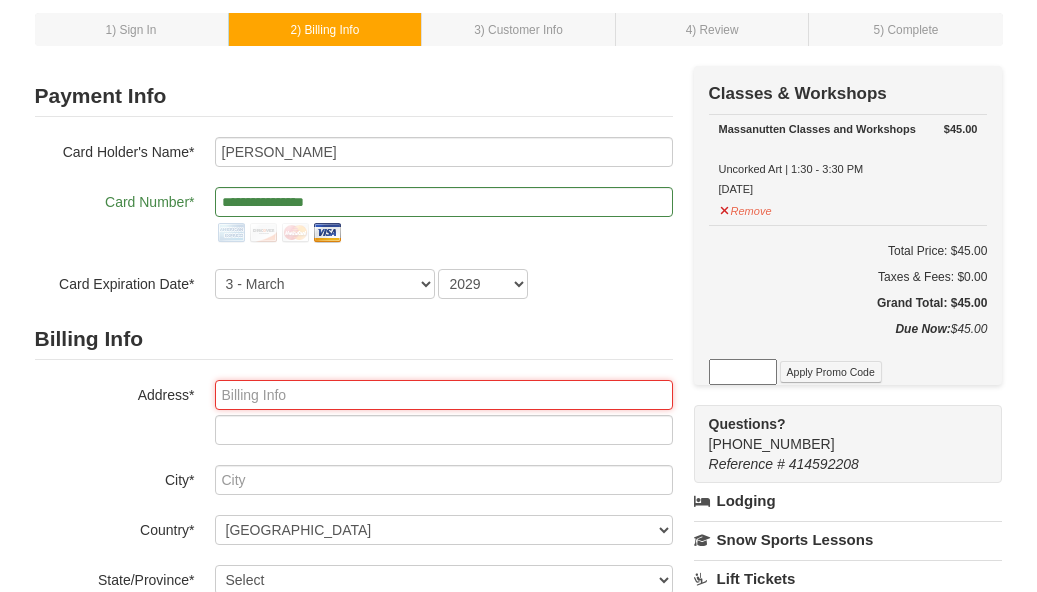 click at bounding box center [444, 395] 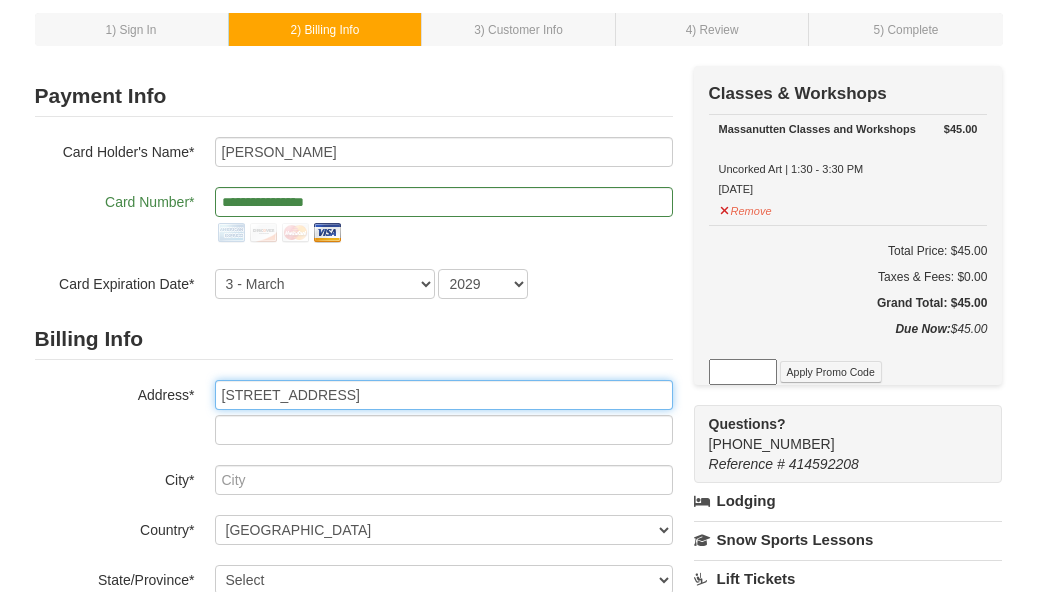 type on "174 Riverbrook Ave" 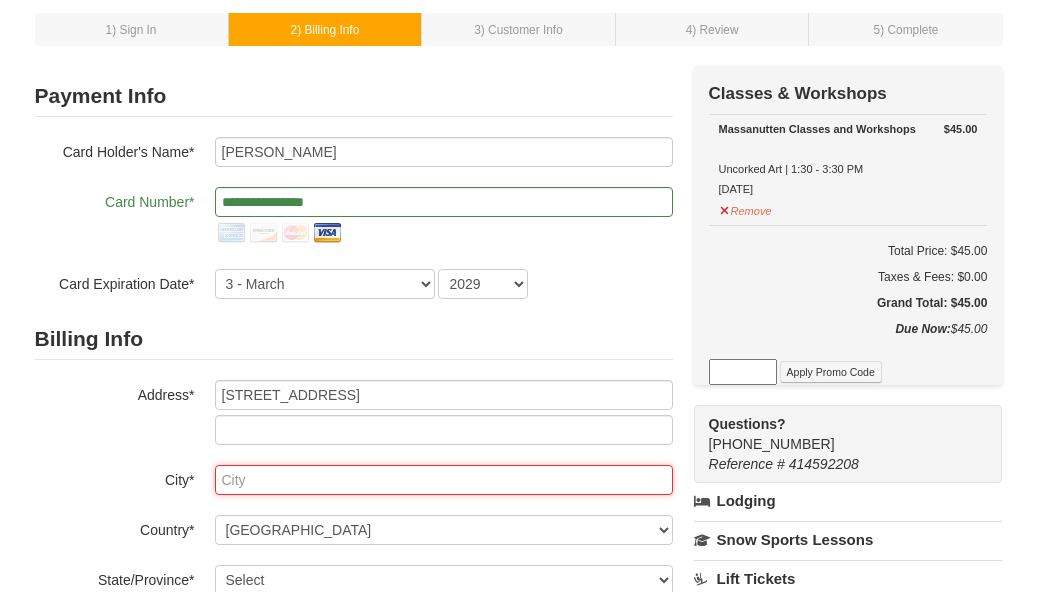 click at bounding box center [444, 480] 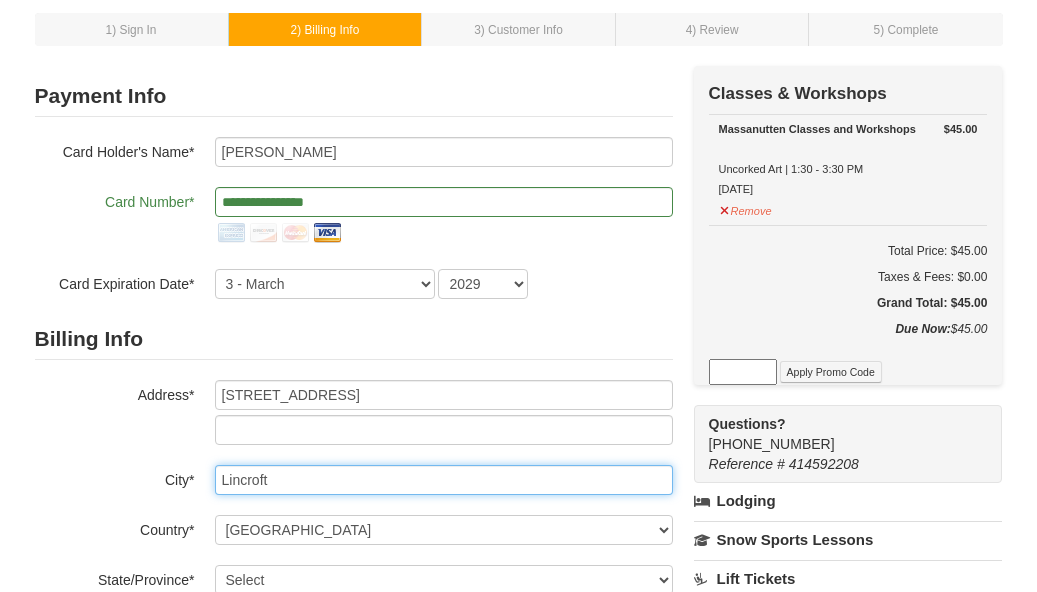 scroll, scrollTop: 204, scrollLeft: 0, axis: vertical 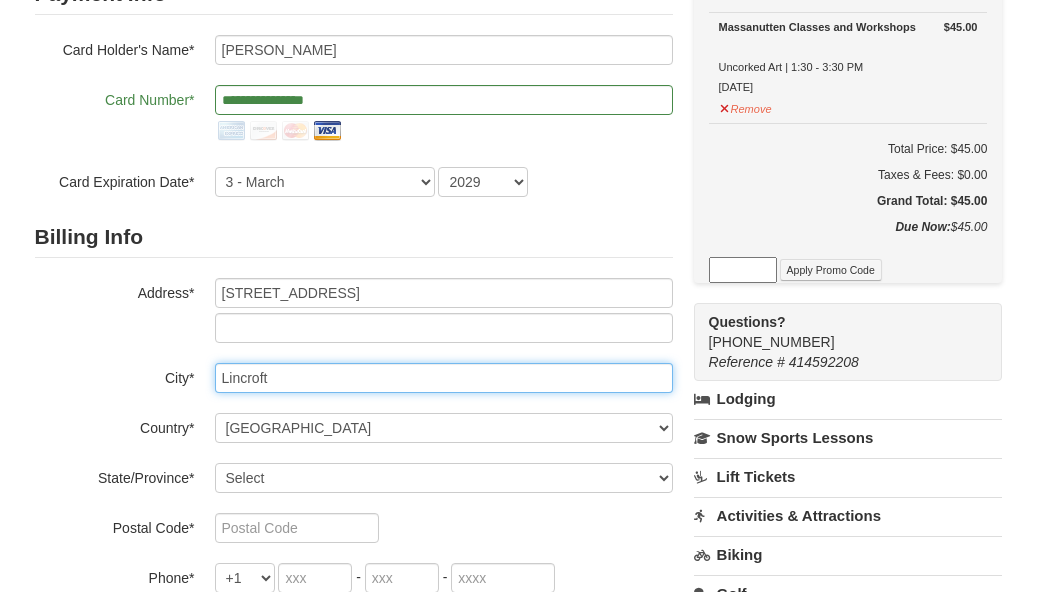 type on "Lincroft" 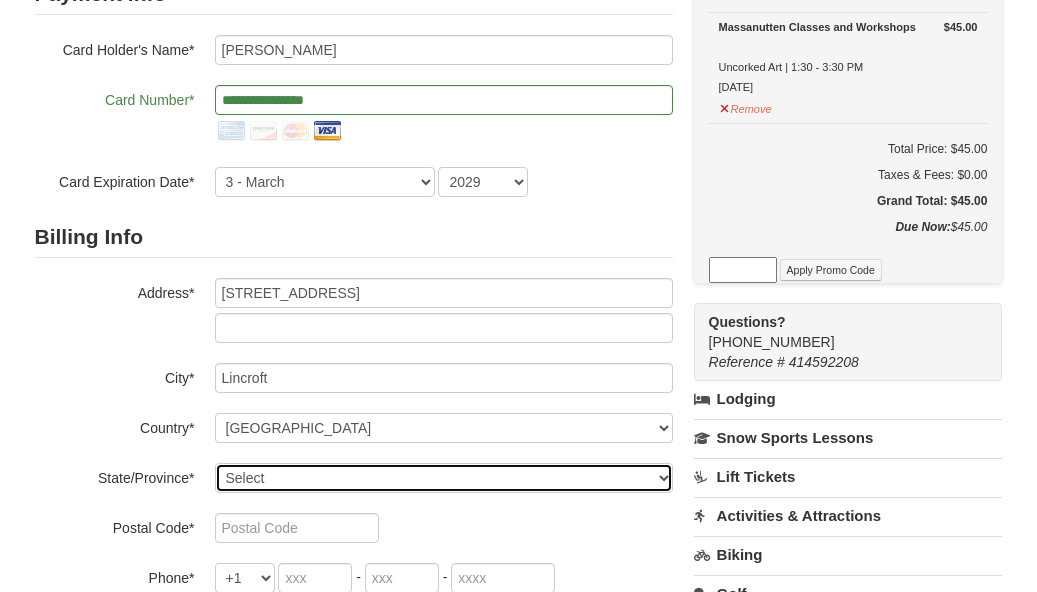 select on "NJ" 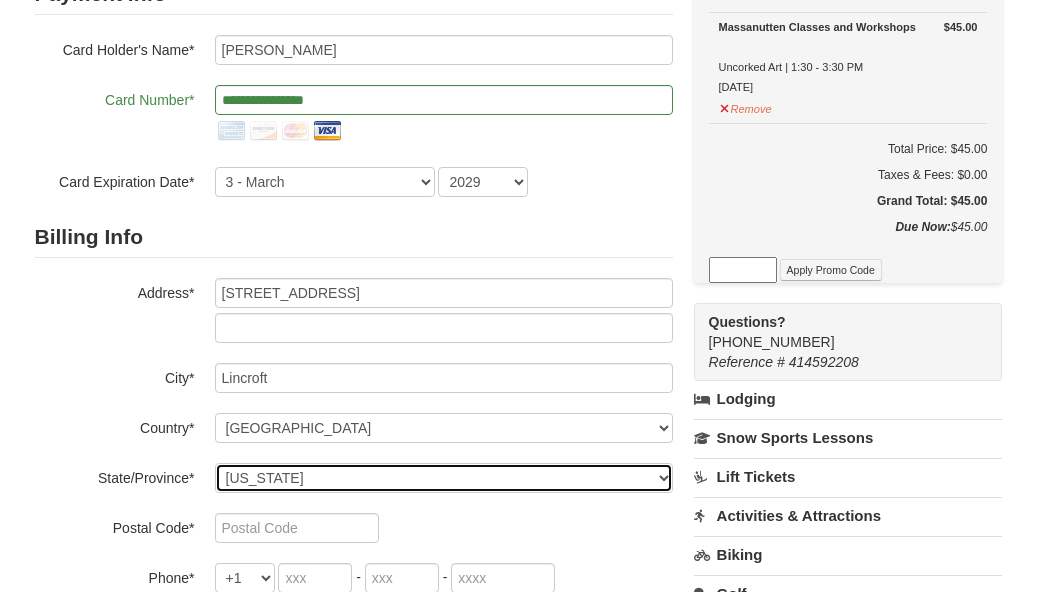click on "New Jersey" at bounding box center (0, 0) 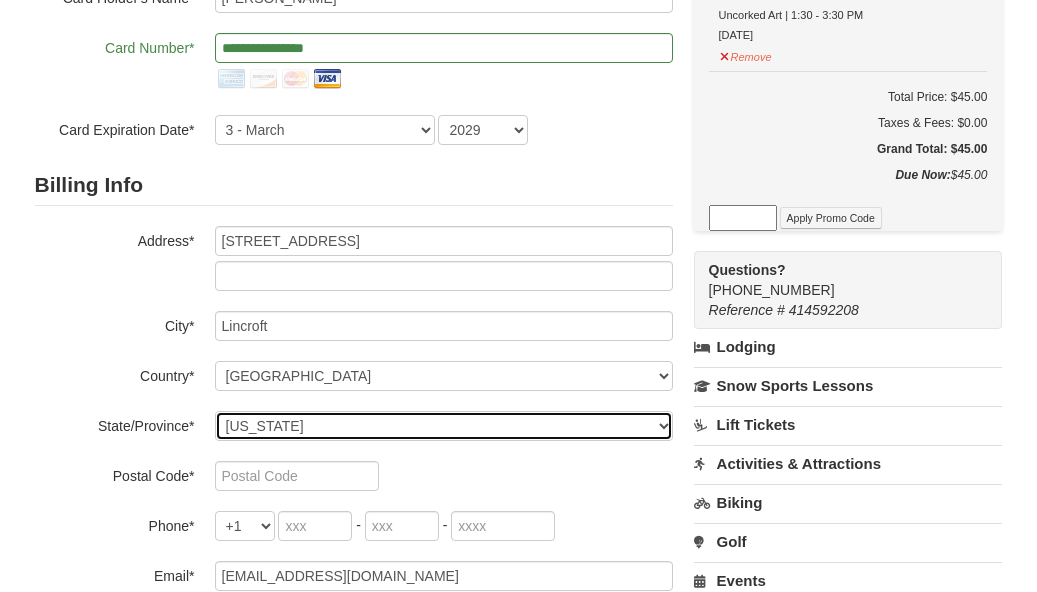 scroll, scrollTop: 306, scrollLeft: 0, axis: vertical 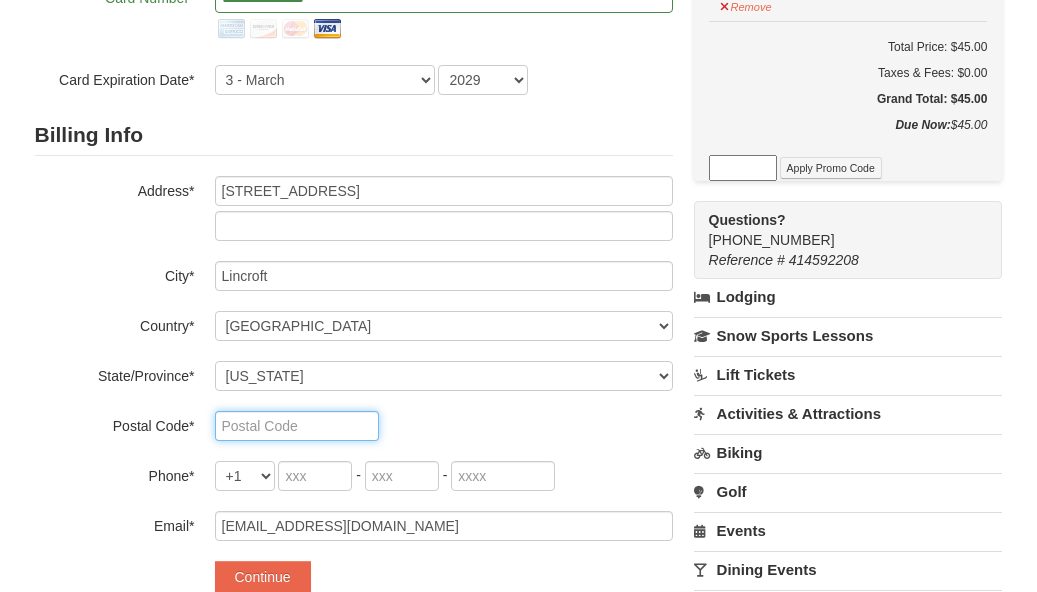 click at bounding box center [297, 426] 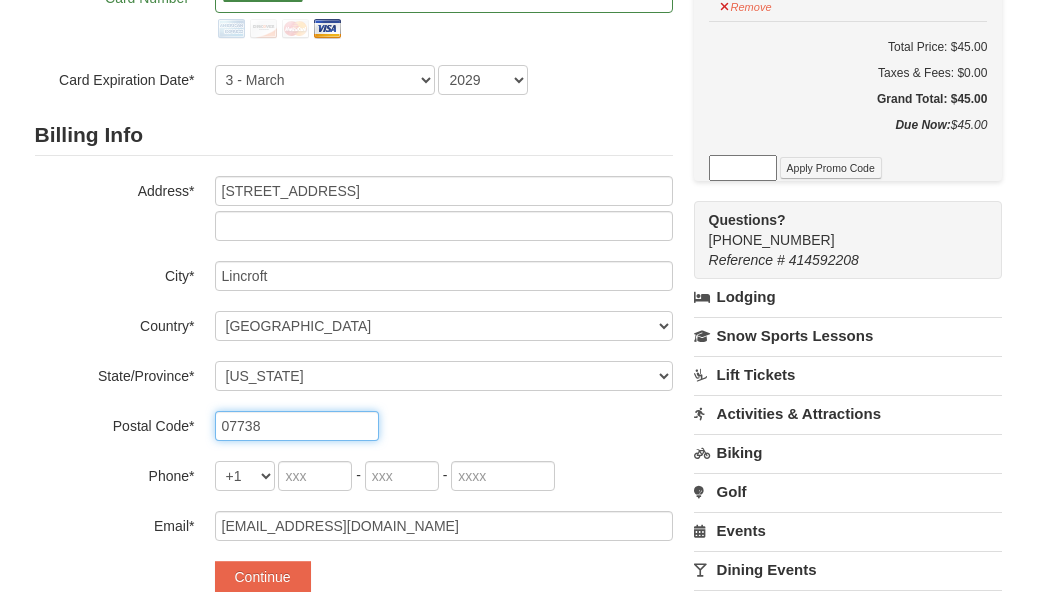 type on "07738" 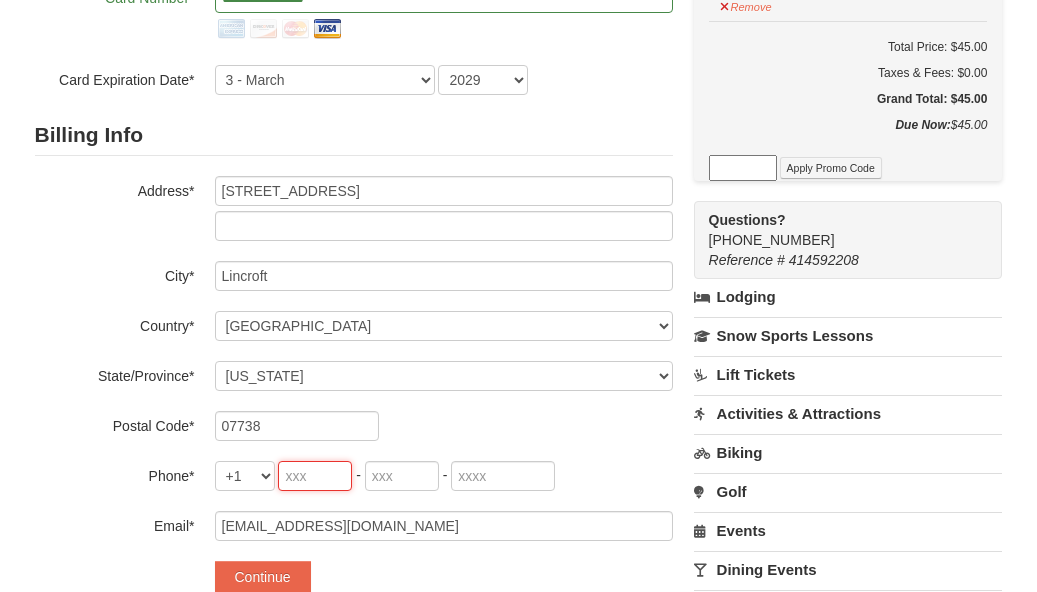 click at bounding box center (315, 476) 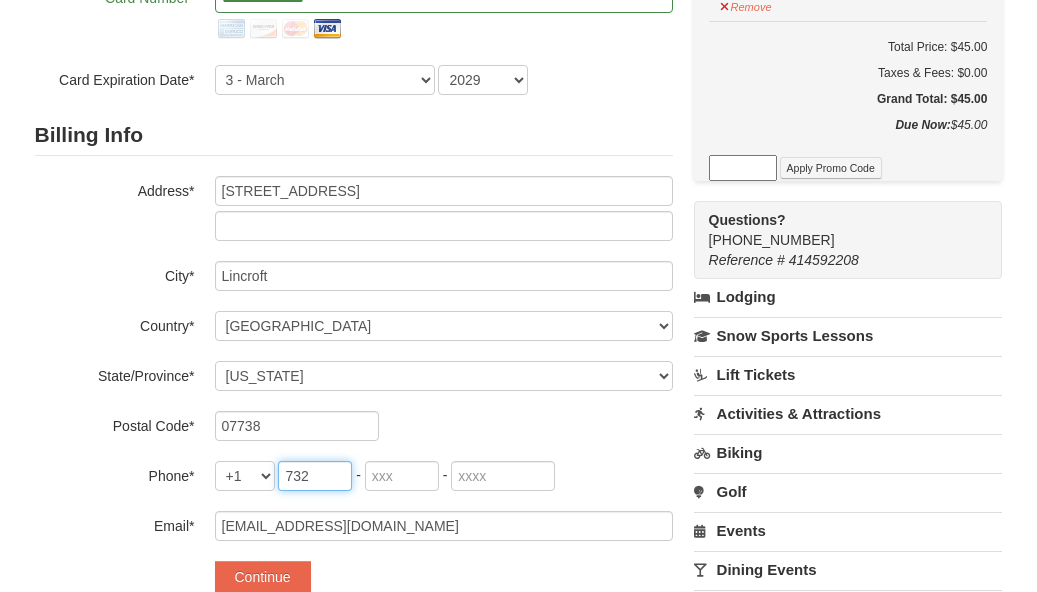 type on "732" 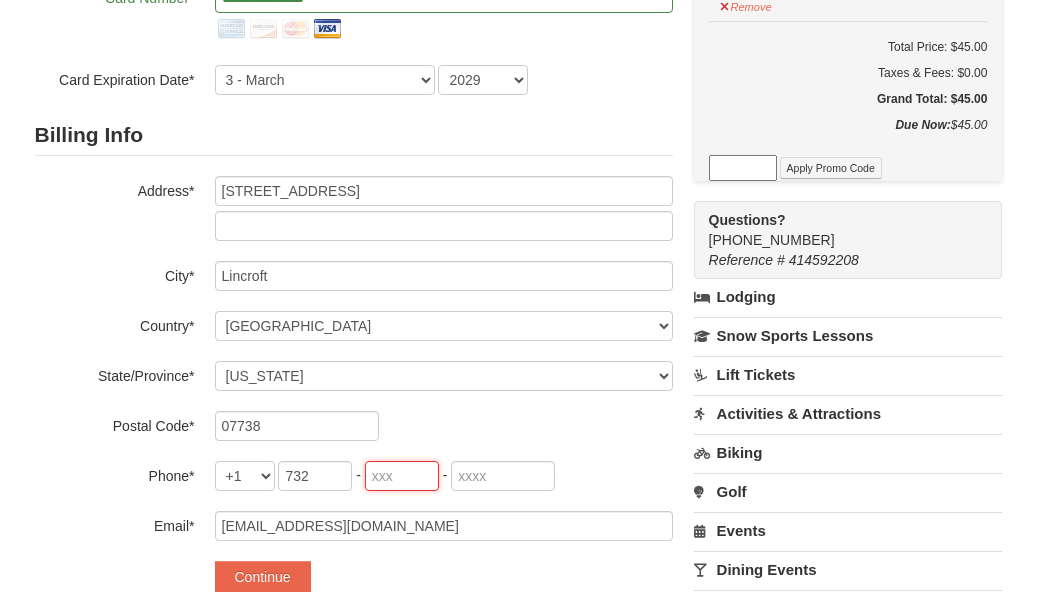 click at bounding box center [402, 476] 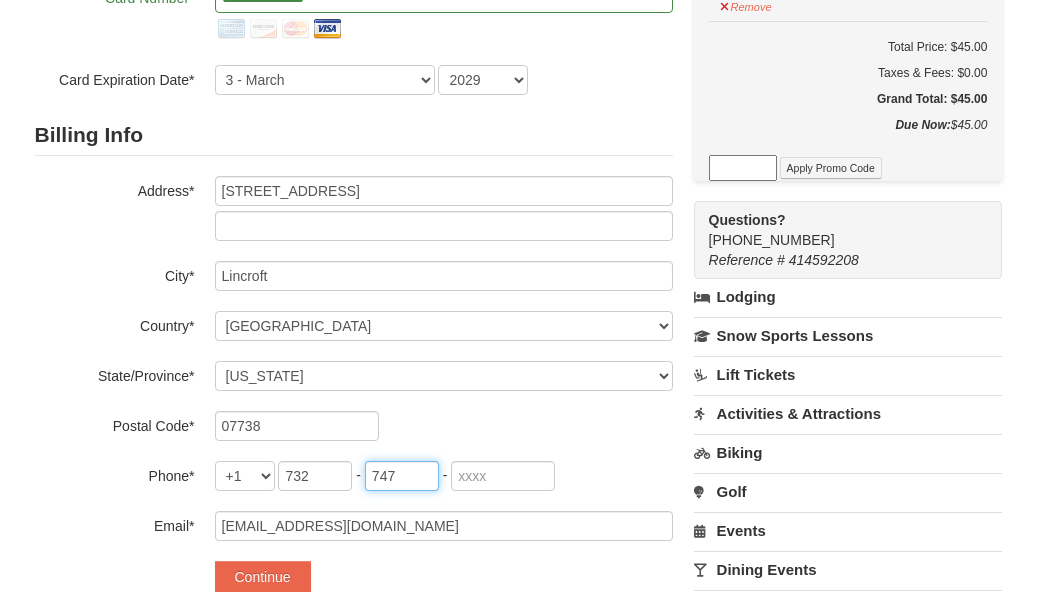 type on "747" 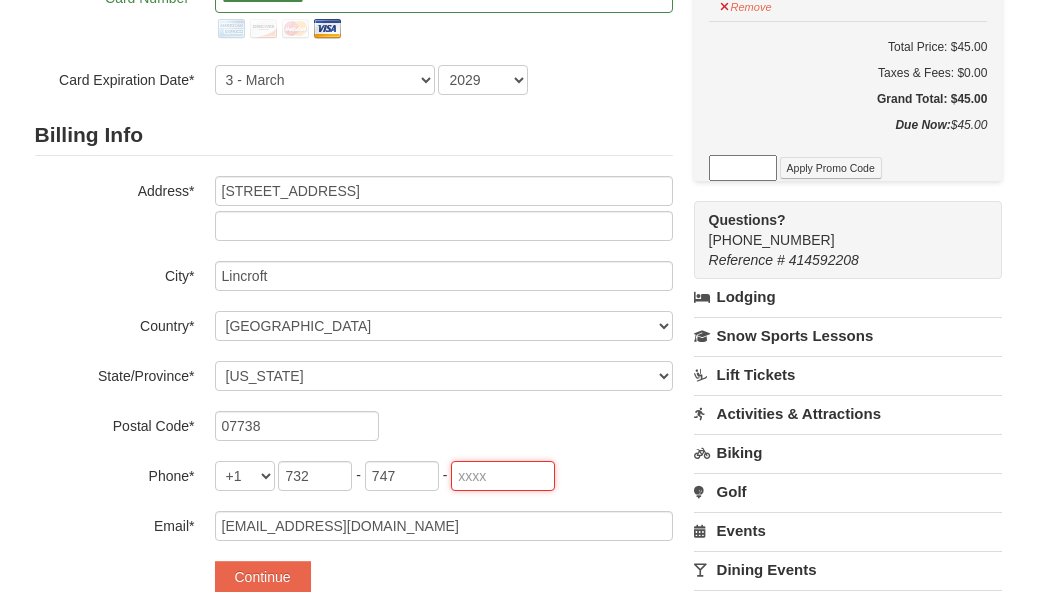 click at bounding box center [503, 476] 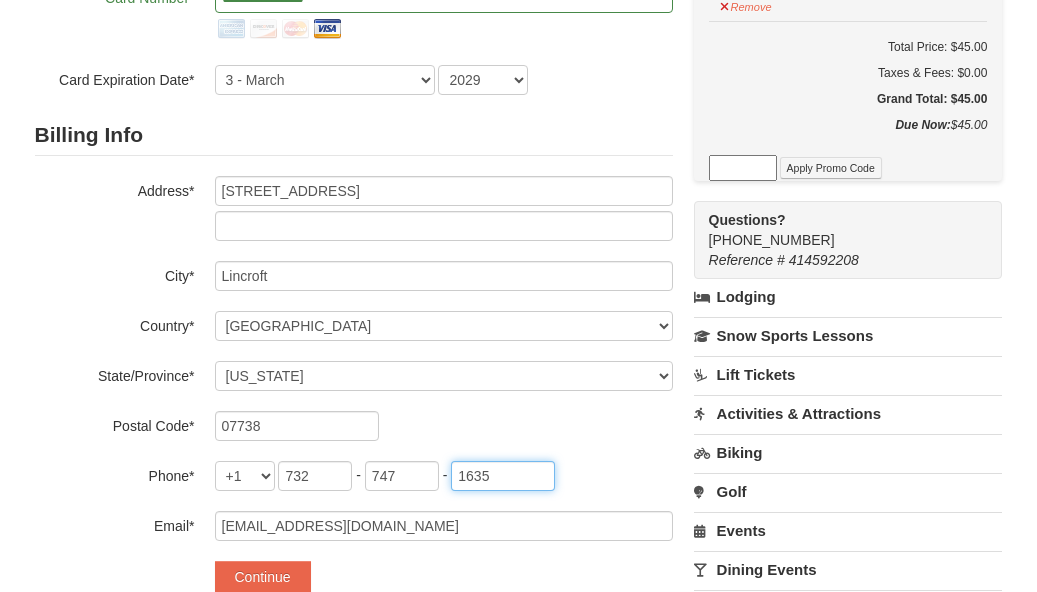 drag, startPoint x: 493, startPoint y: 480, endPoint x: 459, endPoint y: 489, distance: 35.17101 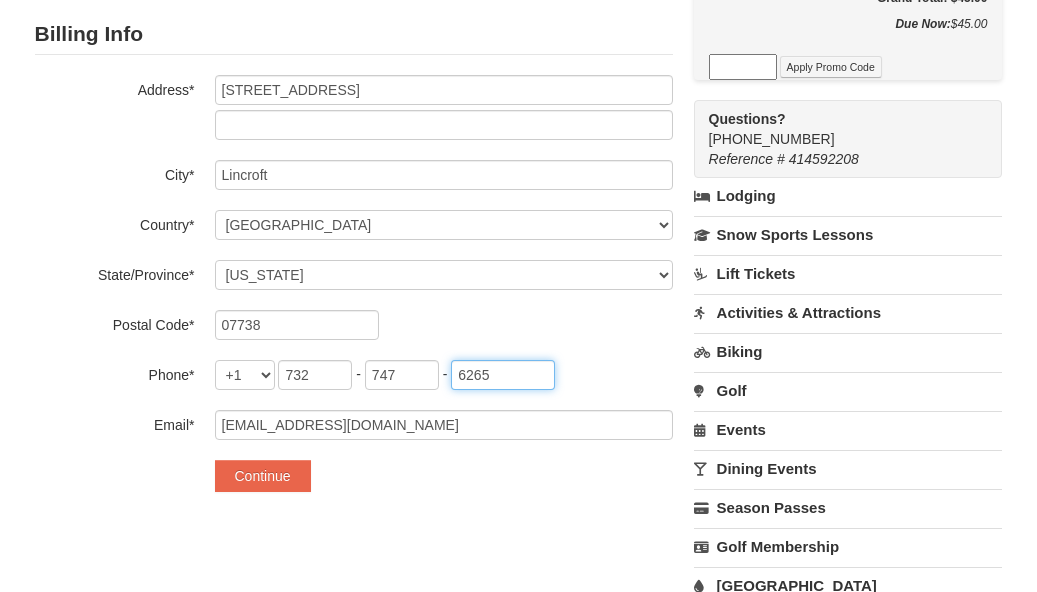 scroll, scrollTop: 408, scrollLeft: 0, axis: vertical 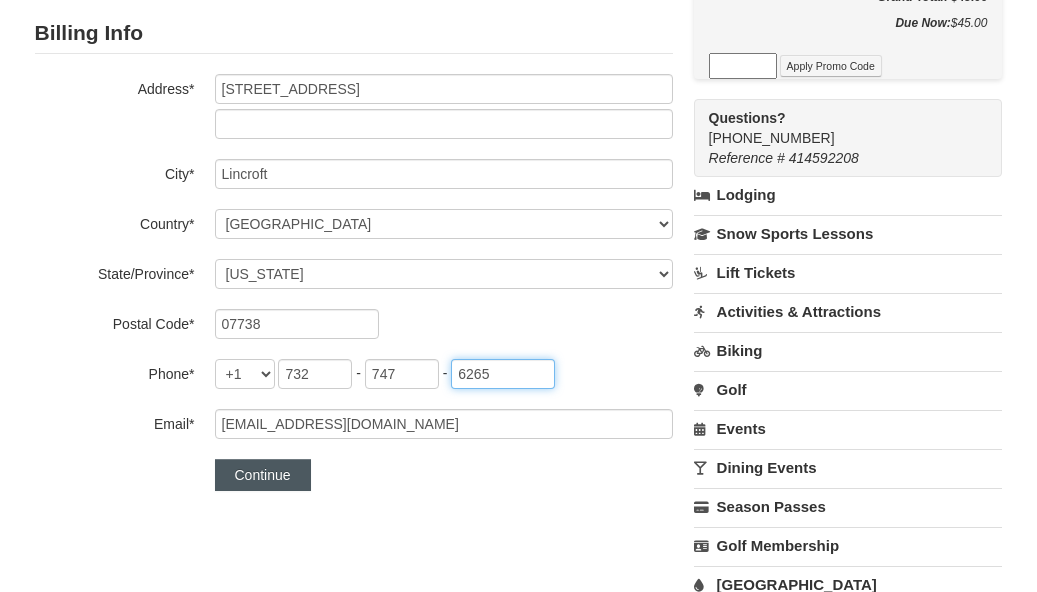 type on "6265" 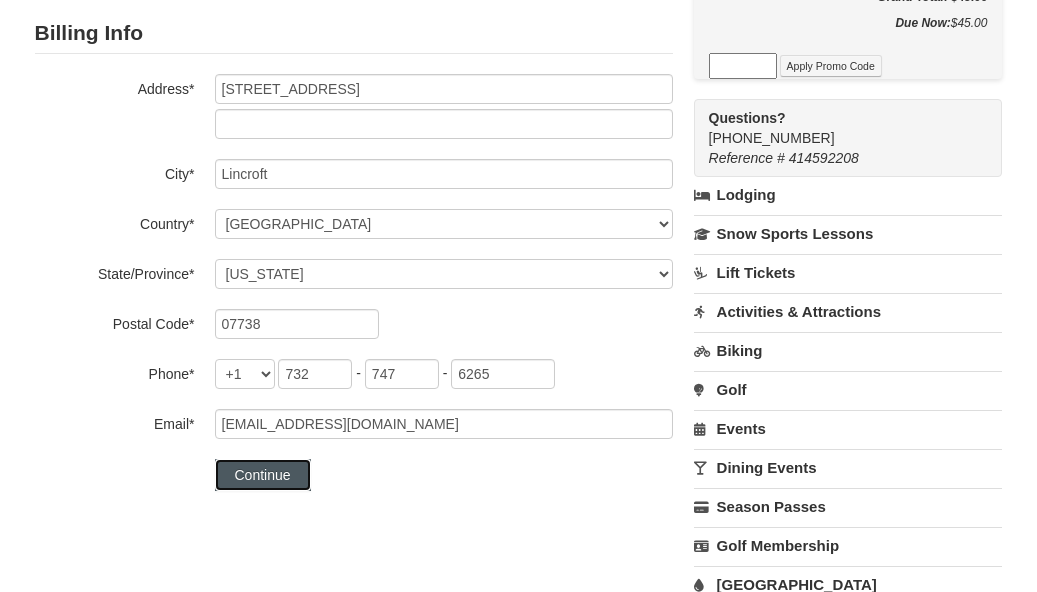 click on "Continue" at bounding box center (263, 475) 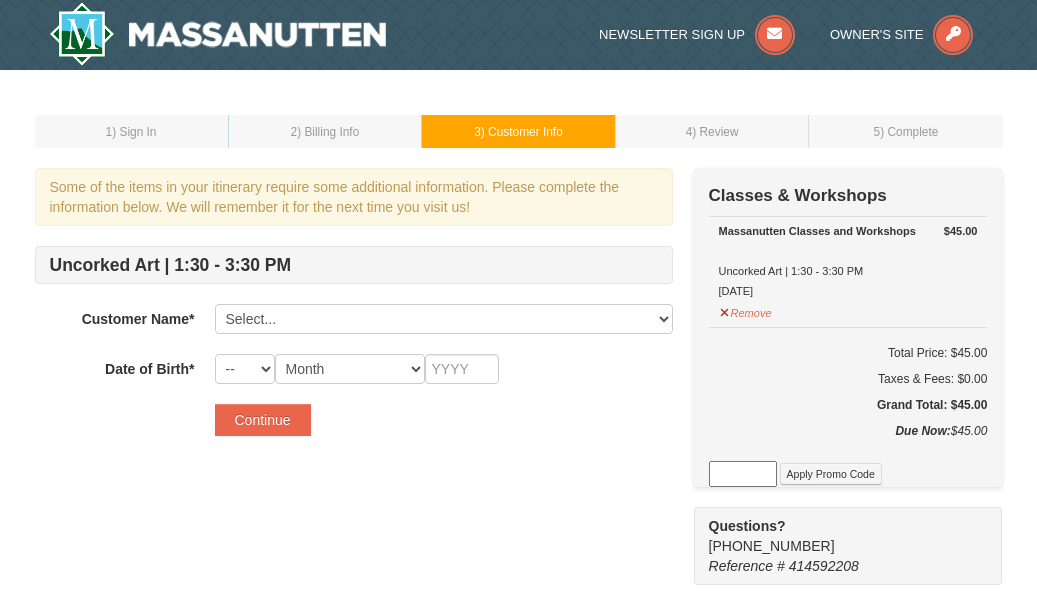 scroll, scrollTop: 0, scrollLeft: 0, axis: both 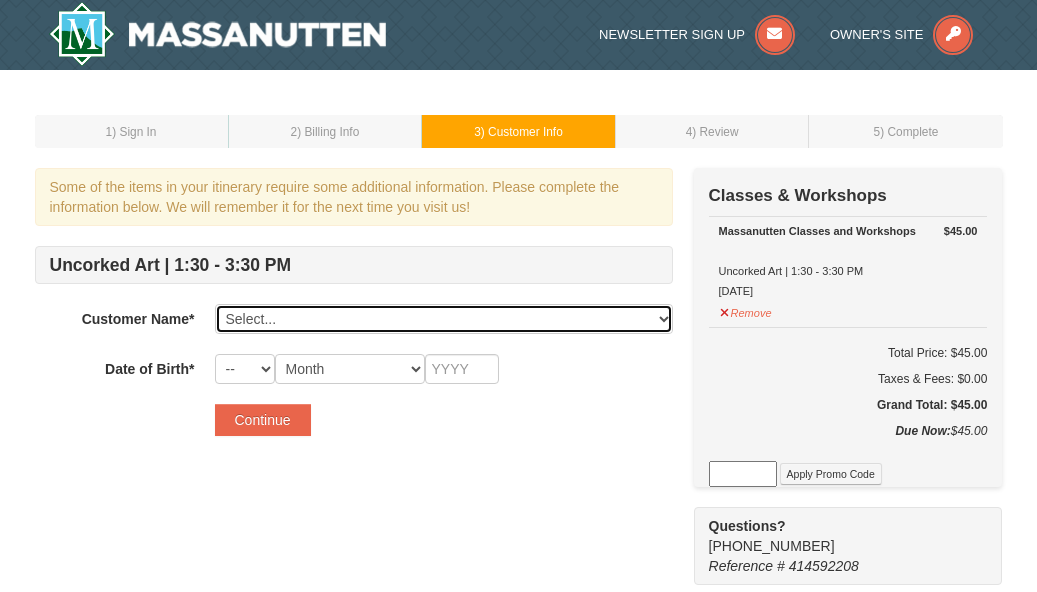 click on "Select... [PERSON_NAME] Add New..." at bounding box center [444, 319] 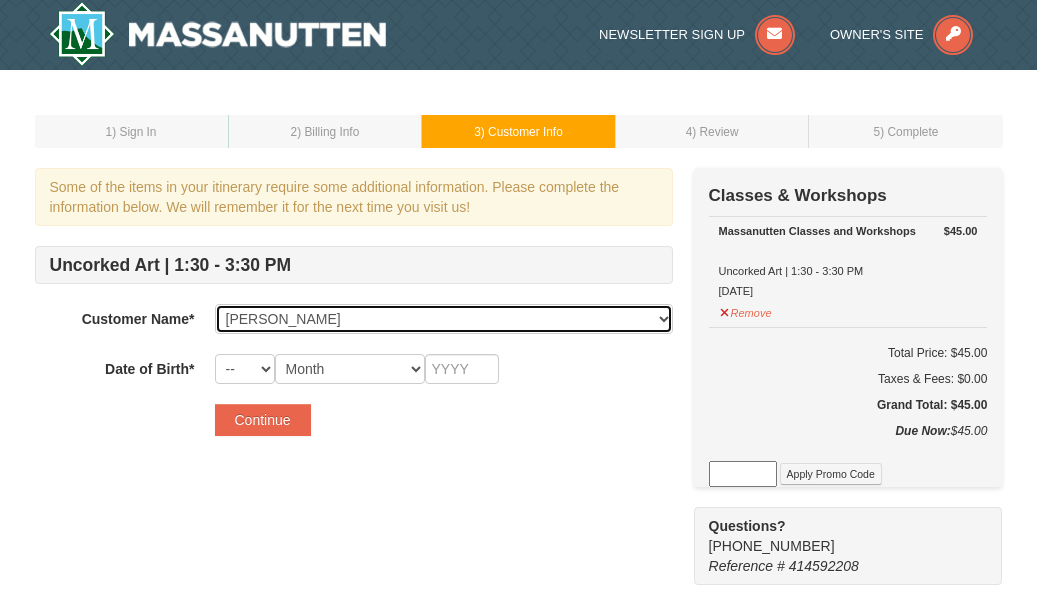 click on "[PERSON_NAME]" at bounding box center [0, 0] 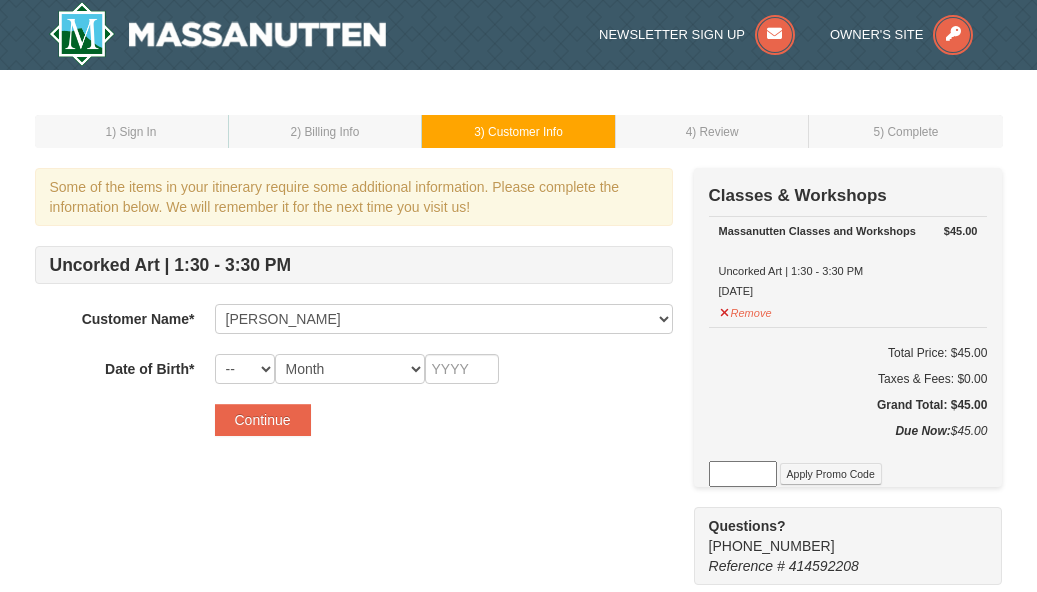 click on "Some of the items in your itinerary require some additional information. Please complete the information below. We will remember it for the next time you visit us!
Uncorked Art | 1:30 - 3:30 PM Customer Name* Select... Deborah Guyton Add New... Save Cancel Date of Birth* -- 01 02 03 04 05 06 07 08 09 10 11 12 13 14 15 16 17 18 19 20 21 22 23 24 25 26 27 28 29 30 31 Month January February March April May June July August September October November December
Continue
Check Out Now
Classes & Workshops
$45.00" at bounding box center [519, 376] 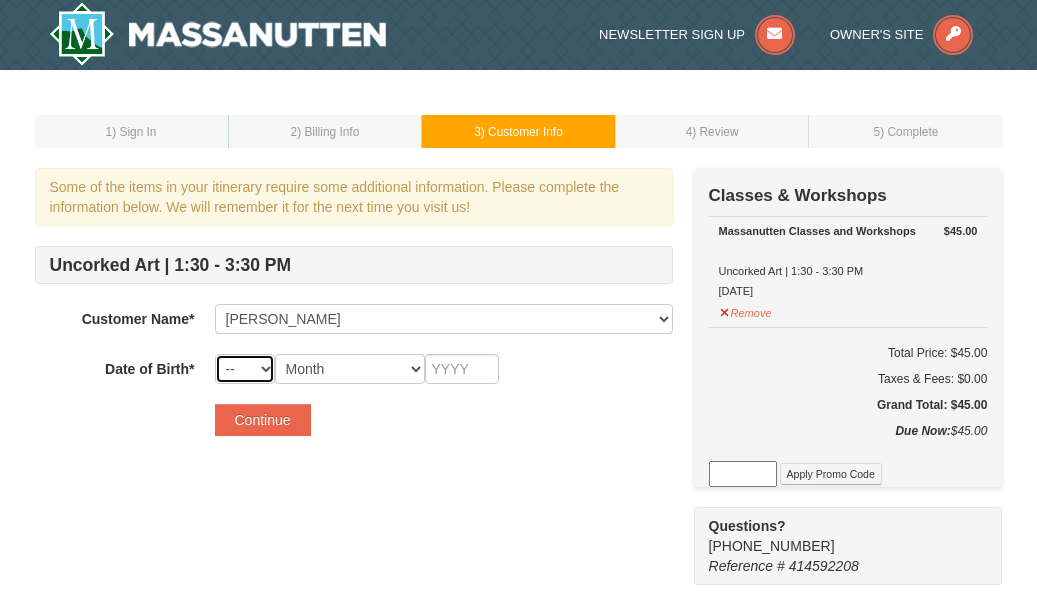 click on "-- 01 02 03 04 05 06 07 08 09 10 11 12 13 14 15 16 17 18 19 20 21 22 23 24 25 26 27 28 29 30 31" at bounding box center (245, 369) 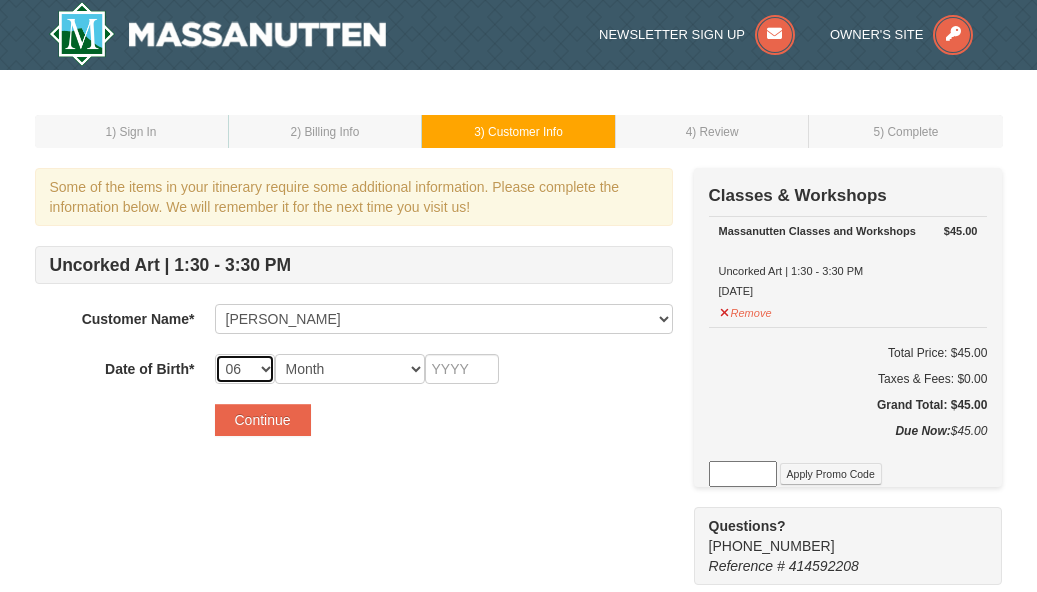 click on "06" at bounding box center [0, 0] 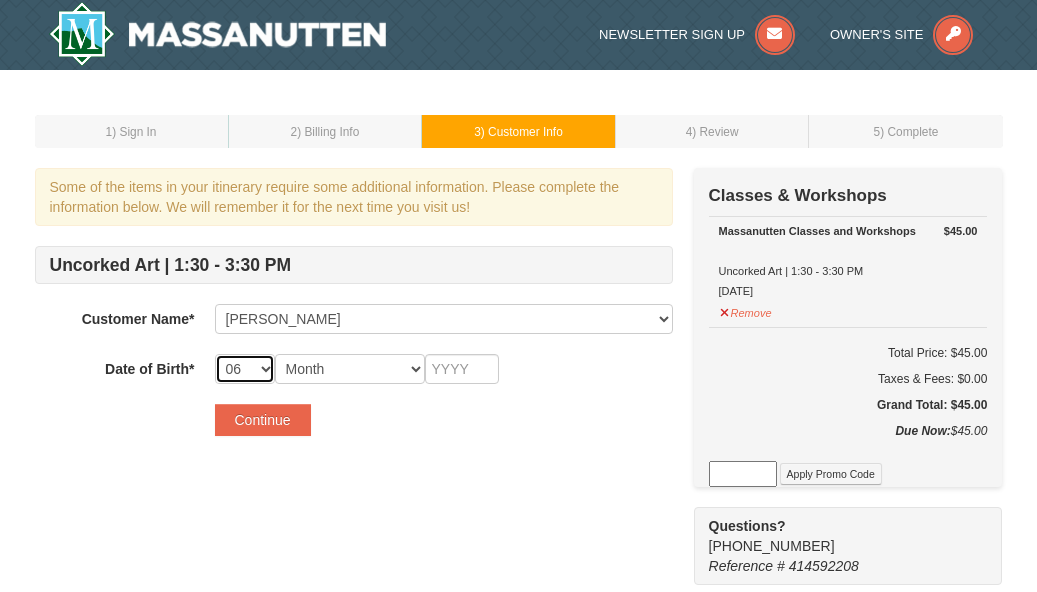 click on "-- 01 02 03 04 05 06 07 08 09 10 11 12 13 14 15 16 17 18 19 20 21 22 23 24 25 26 27 28 29 30 31" at bounding box center [245, 369] 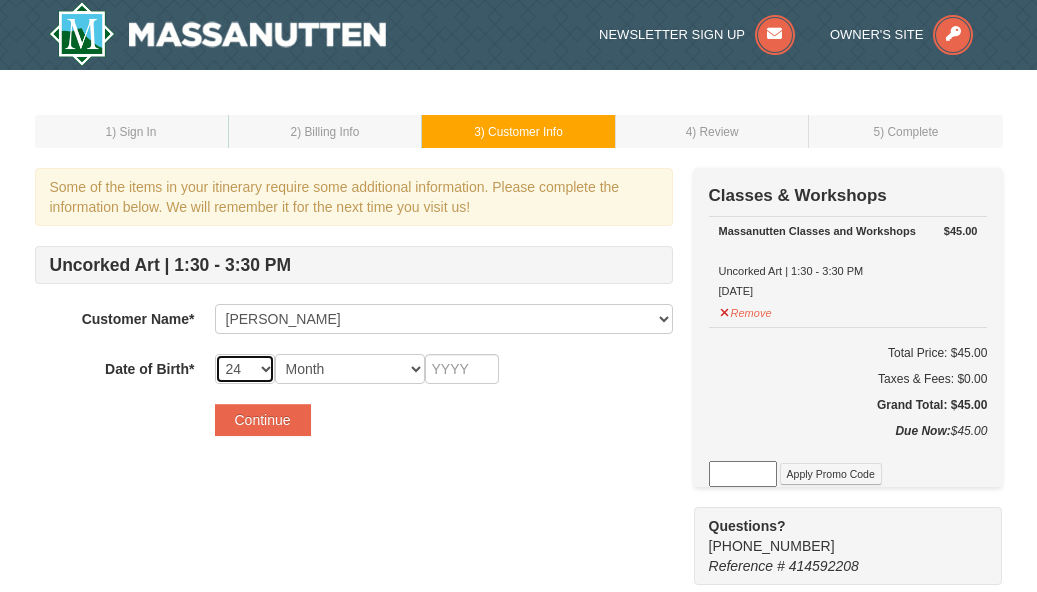 click on "24" at bounding box center [0, 0] 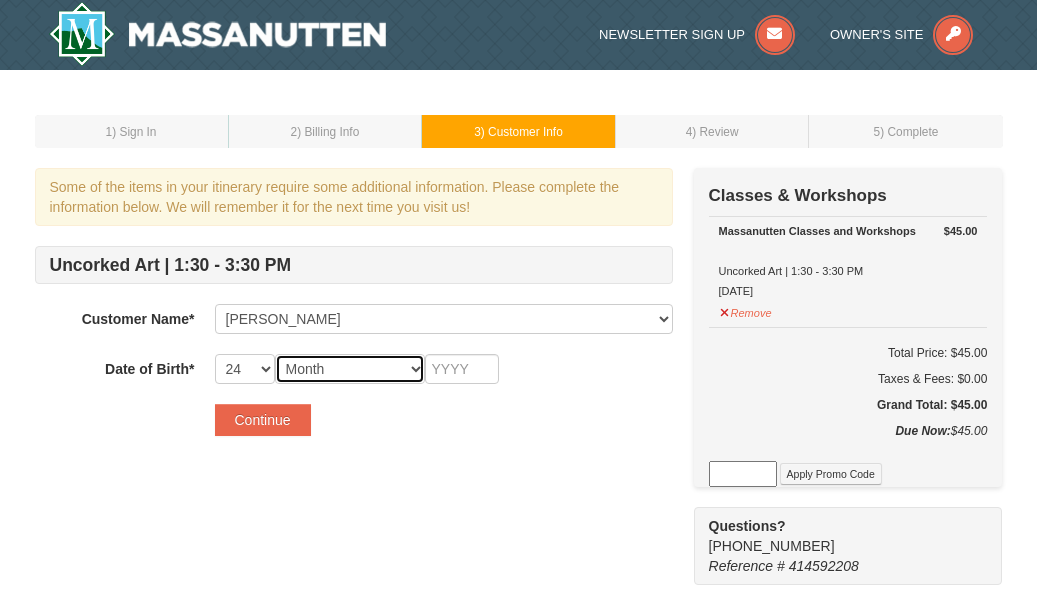 click on "Month January February March April May June July August September October November December" at bounding box center (350, 369) 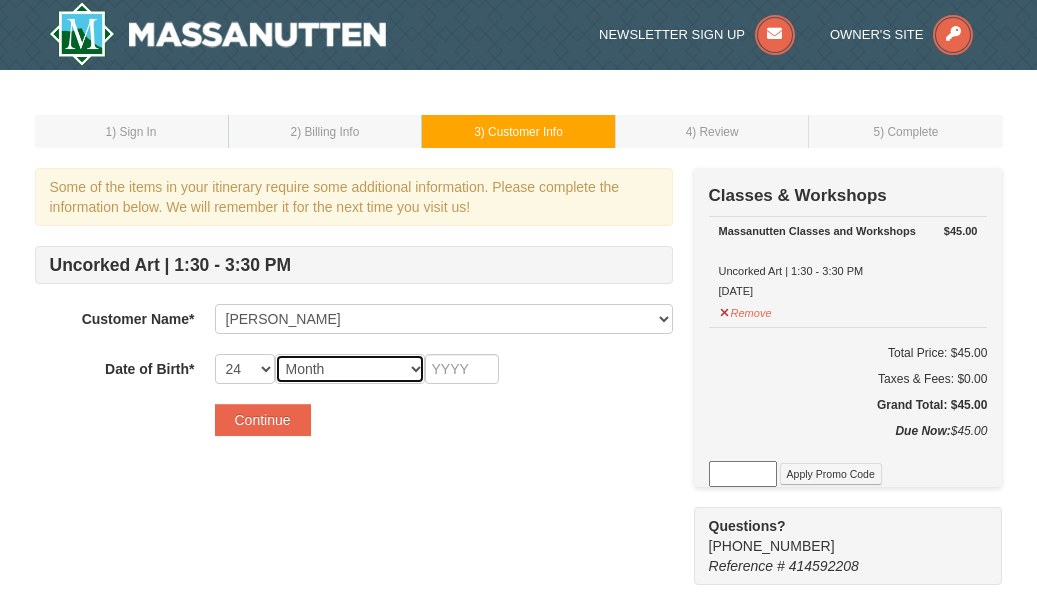 select on "06" 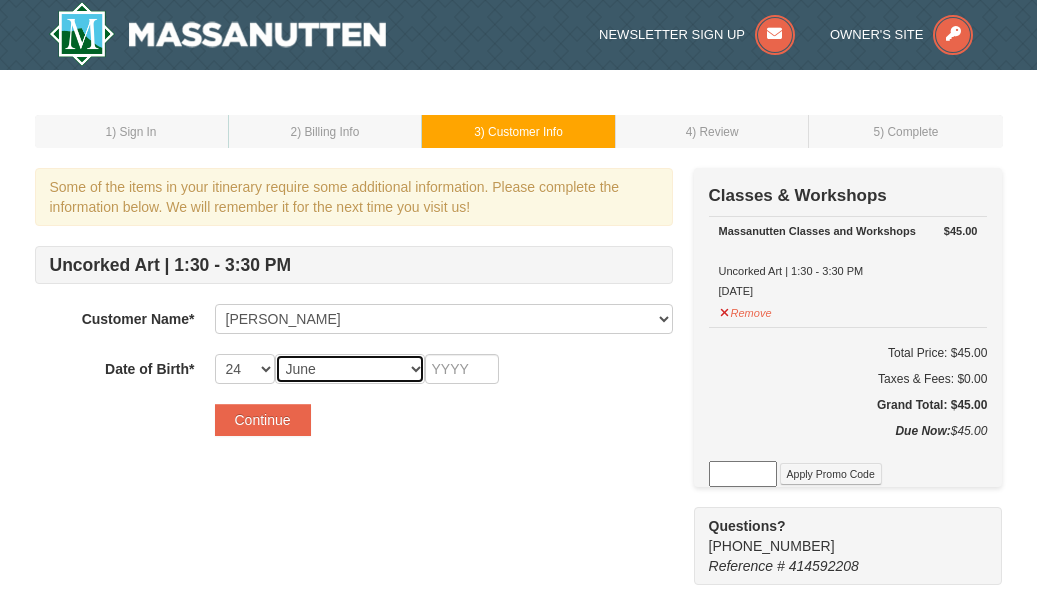 click on "June" at bounding box center [0, 0] 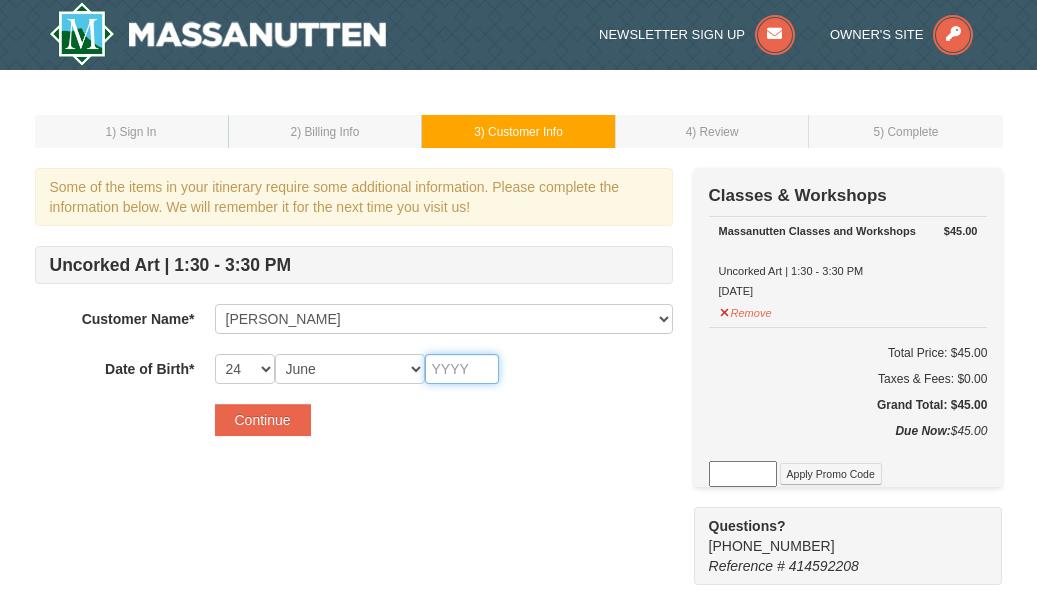 click at bounding box center [462, 369] 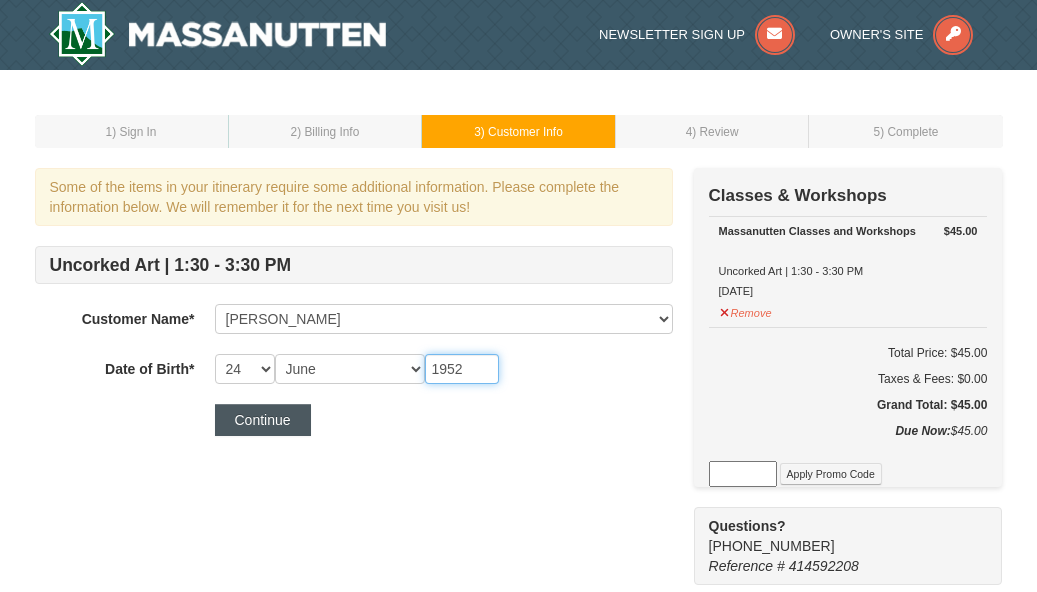 type on "1952" 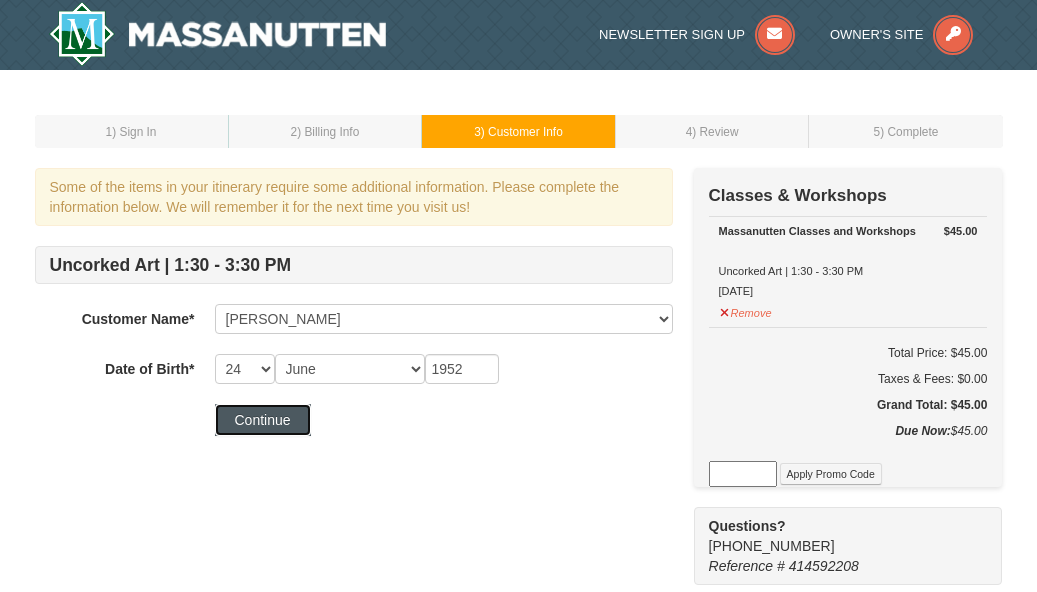 click on "Continue" at bounding box center [263, 420] 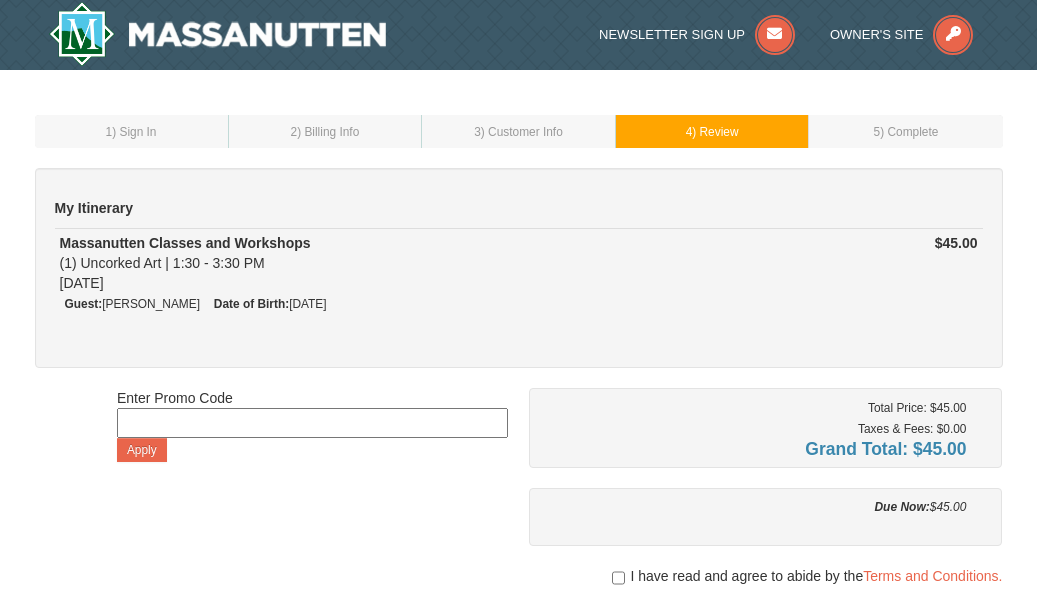 scroll, scrollTop: 0, scrollLeft: 0, axis: both 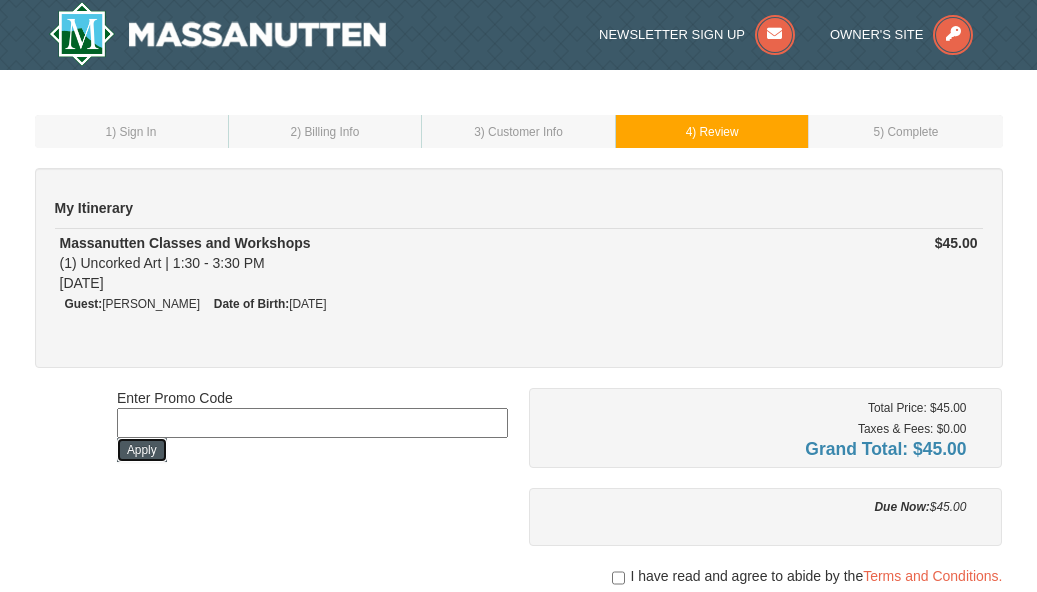 click on "Apply" at bounding box center (142, 450) 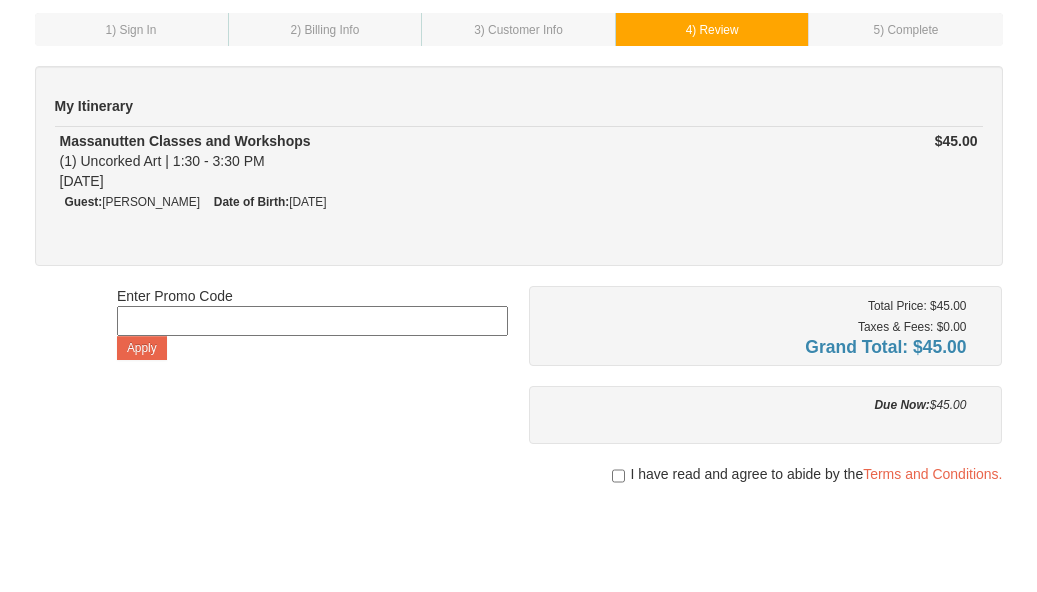 scroll, scrollTop: 204, scrollLeft: 0, axis: vertical 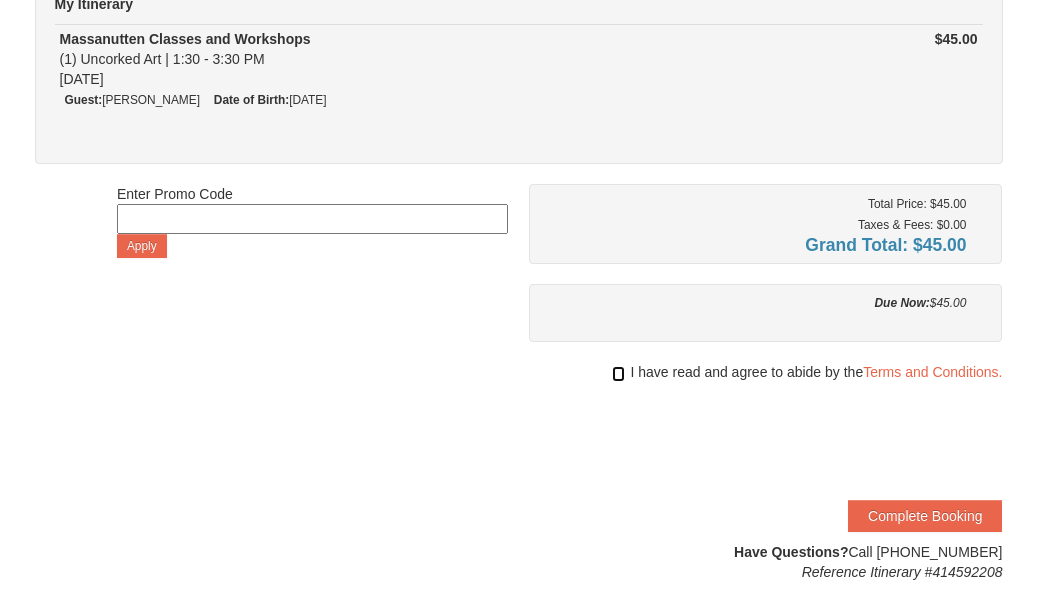 click at bounding box center [618, 374] 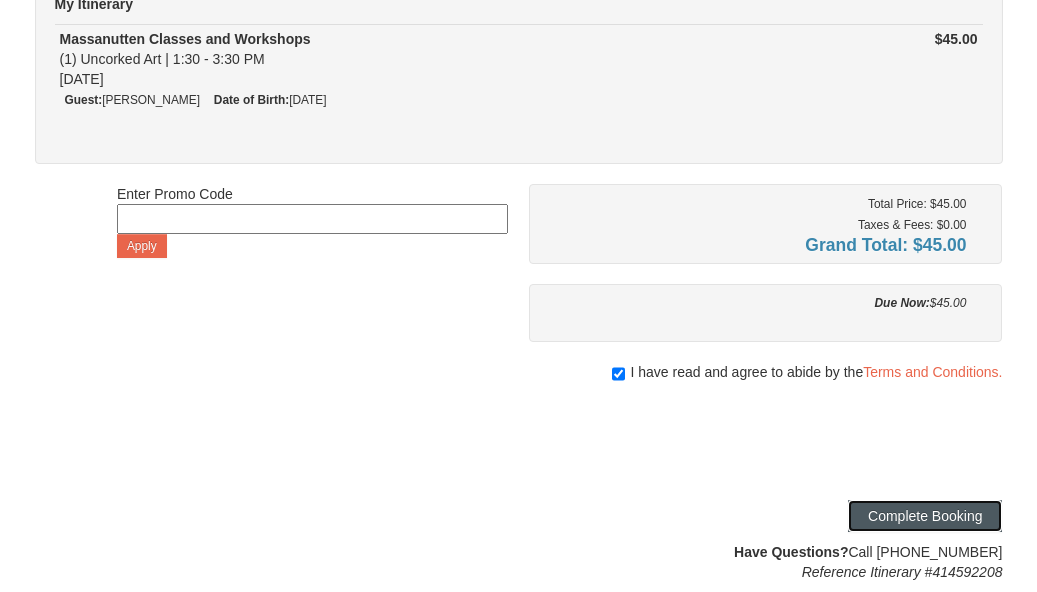 click on "Complete Booking" at bounding box center (925, 516) 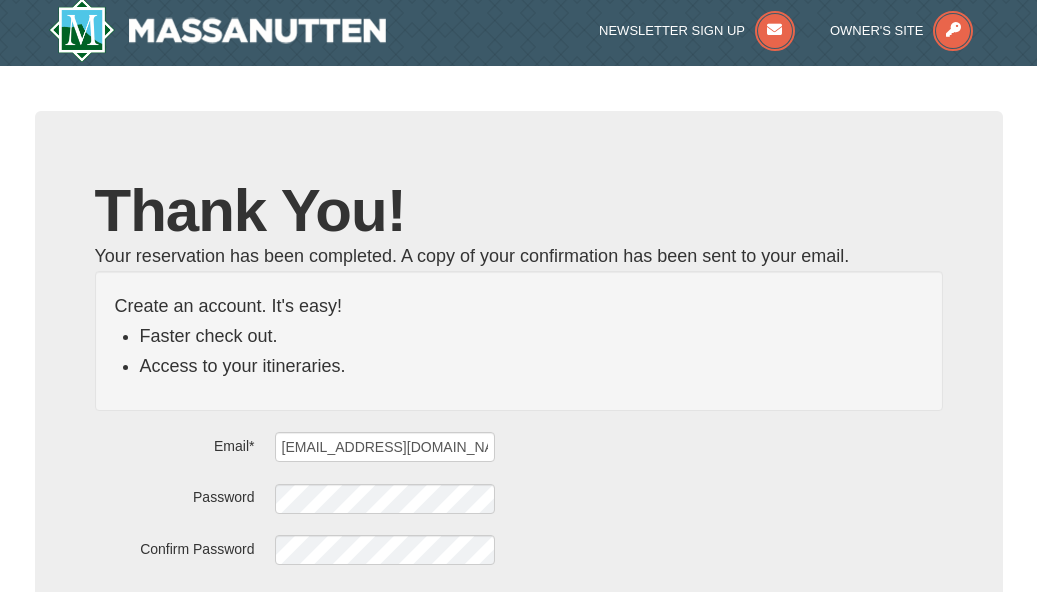 scroll, scrollTop: 0, scrollLeft: 0, axis: both 